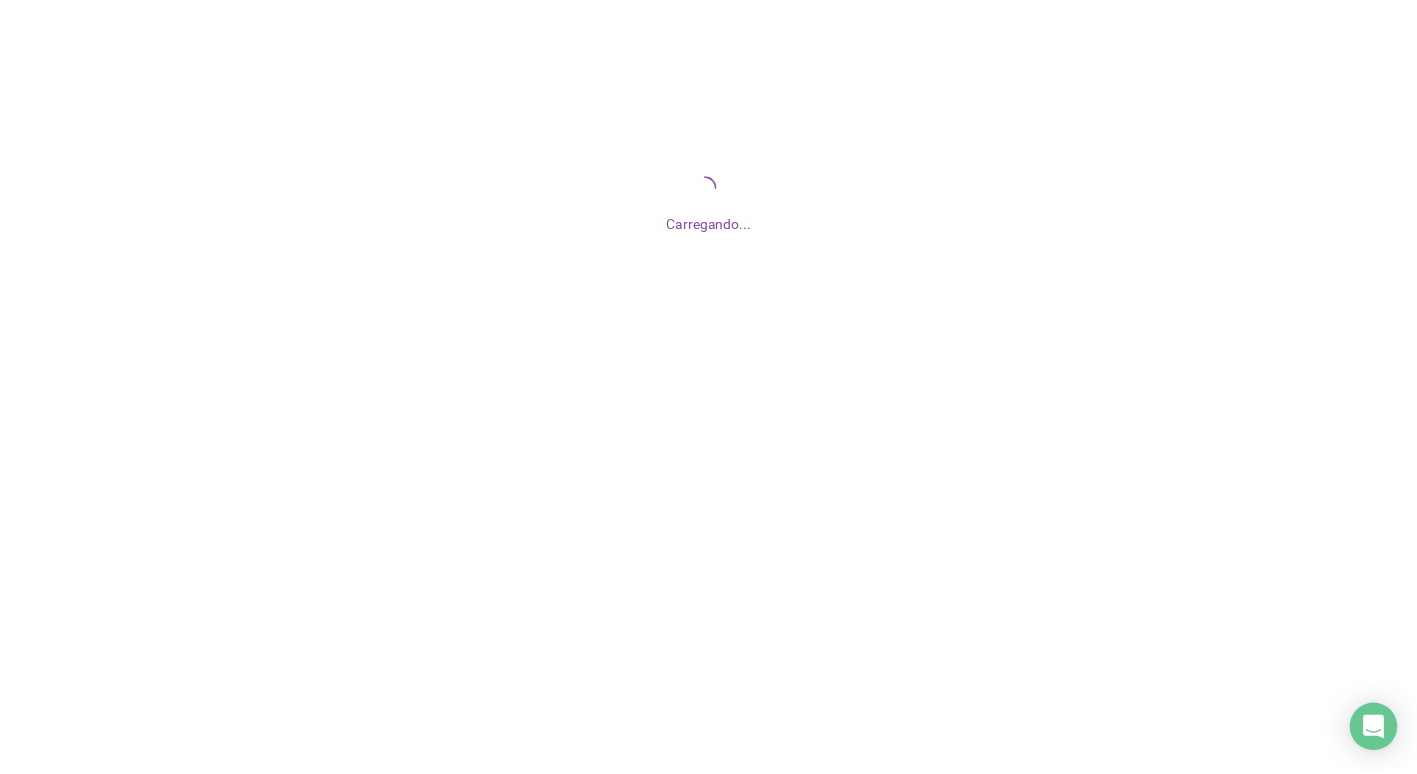 scroll, scrollTop: 0, scrollLeft: 0, axis: both 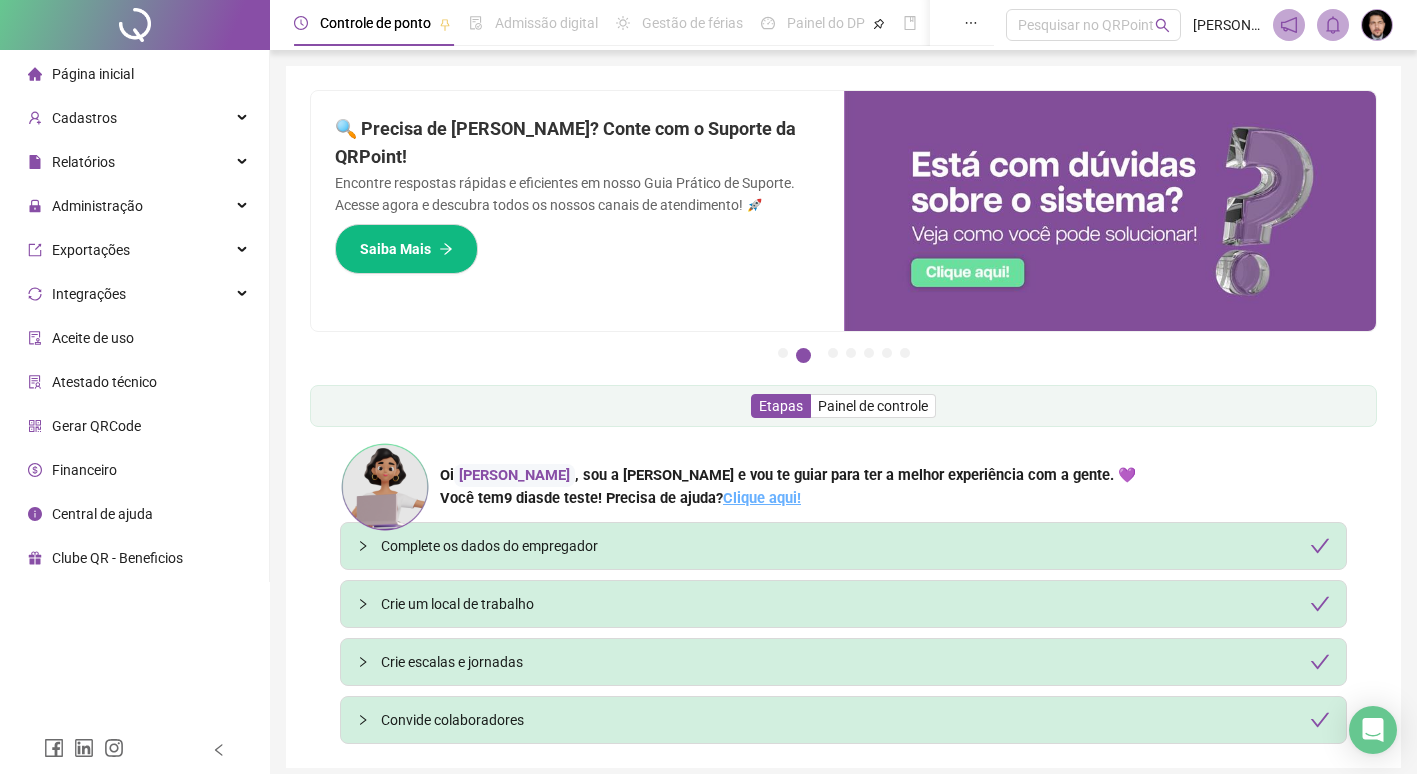 click on "Clique aqui!" at bounding box center [762, 498] 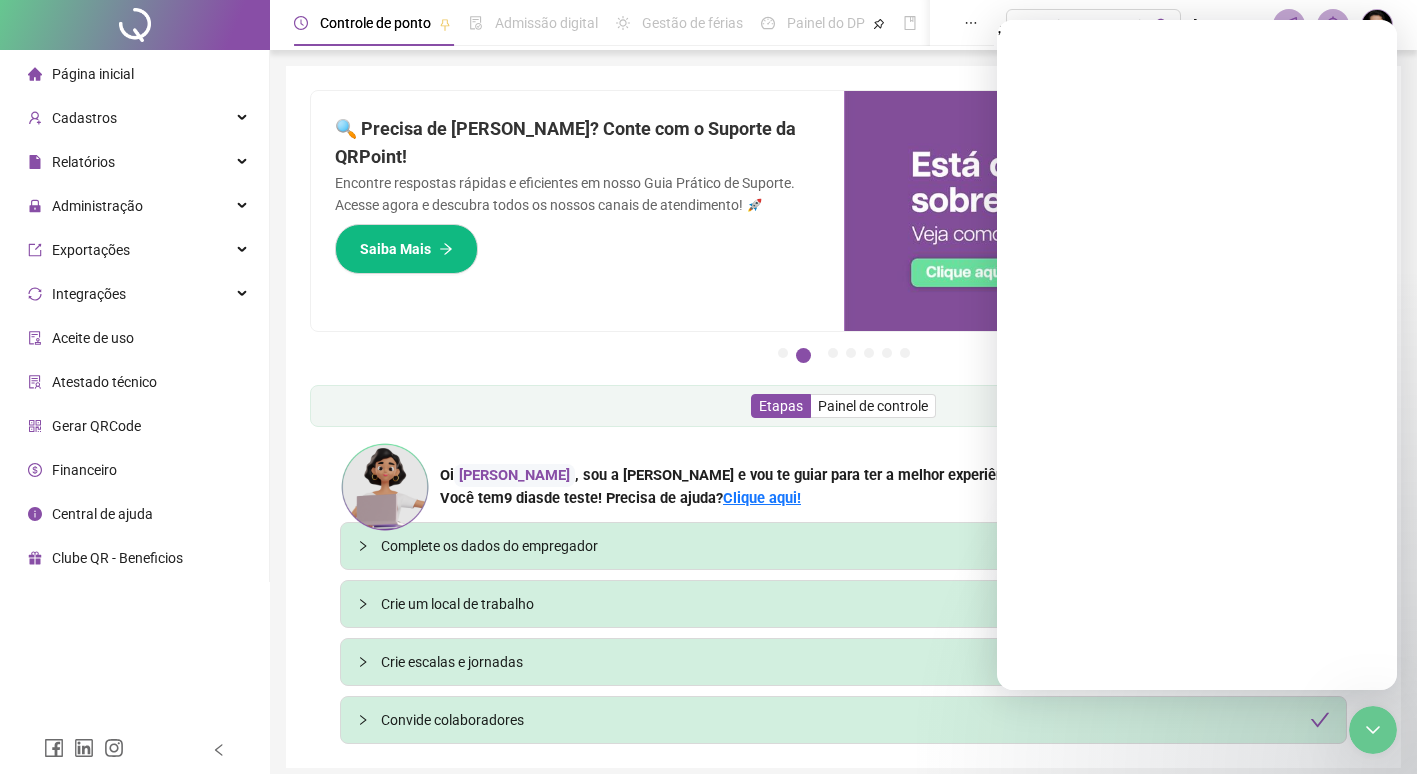 scroll, scrollTop: 0, scrollLeft: 0, axis: both 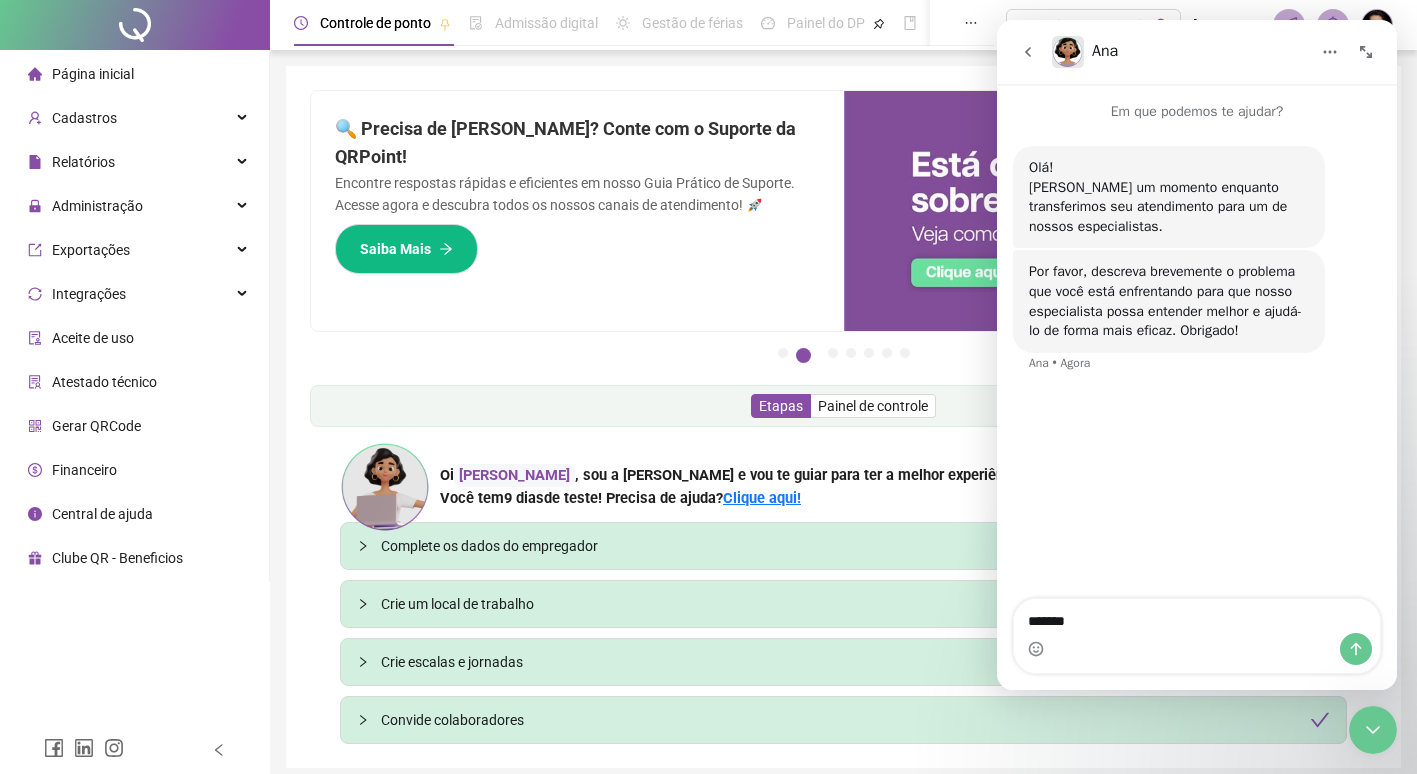 type on "********" 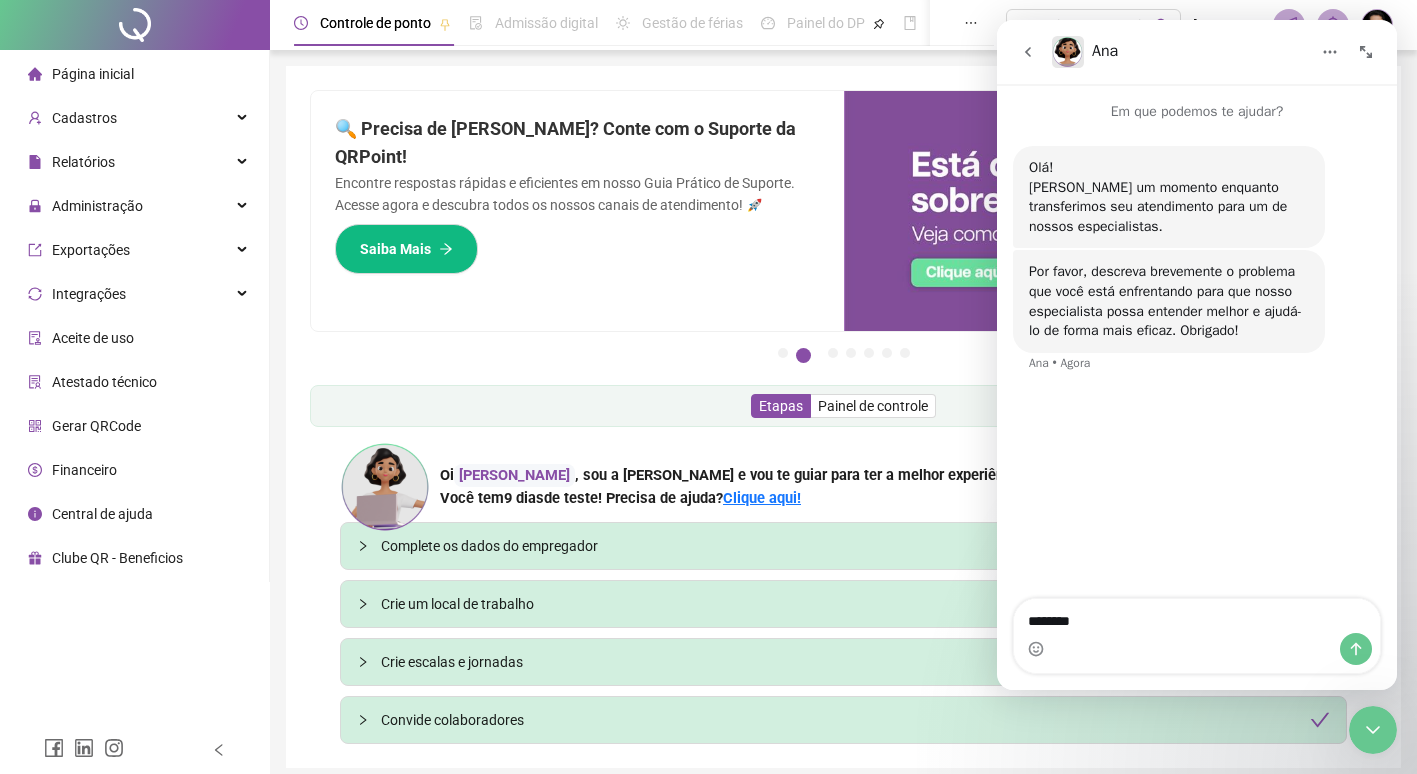type 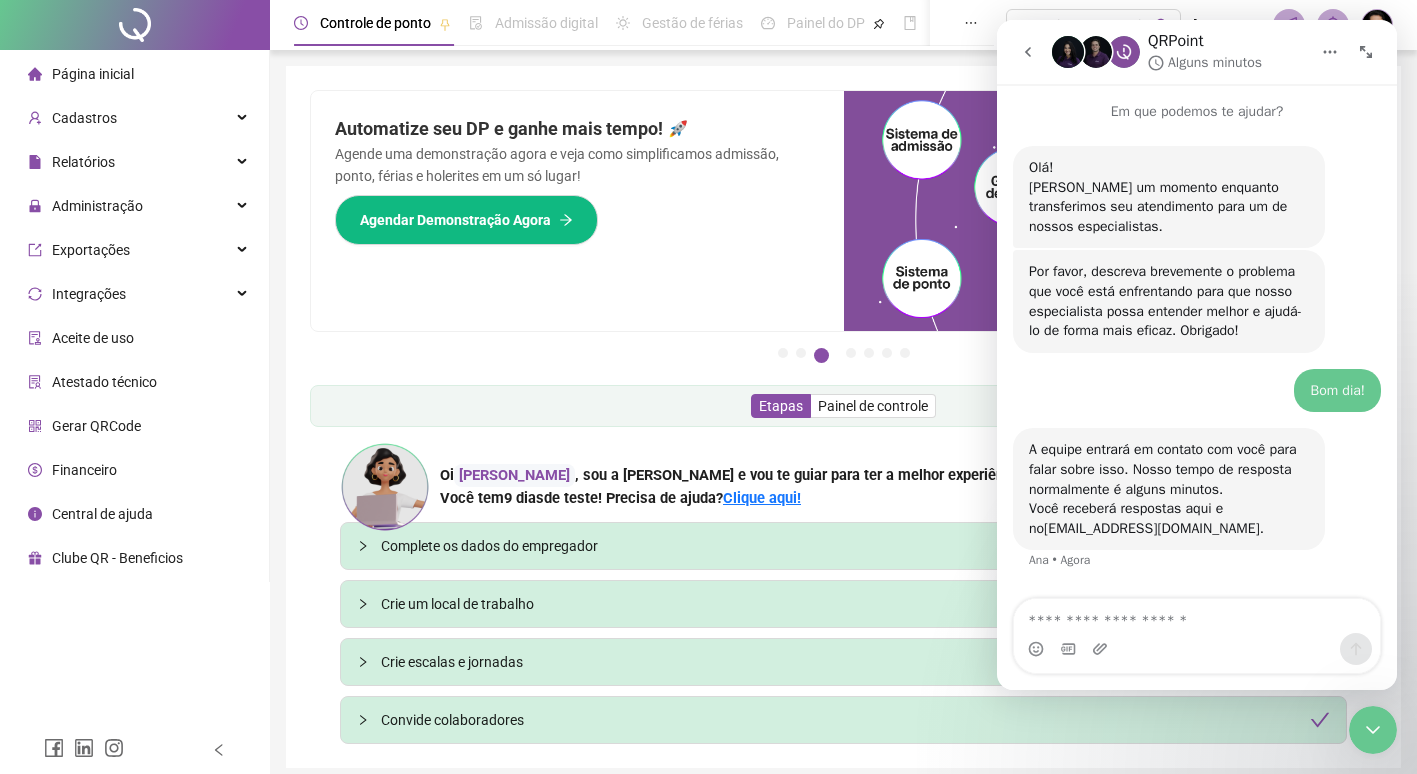 scroll, scrollTop: 49, scrollLeft: 0, axis: vertical 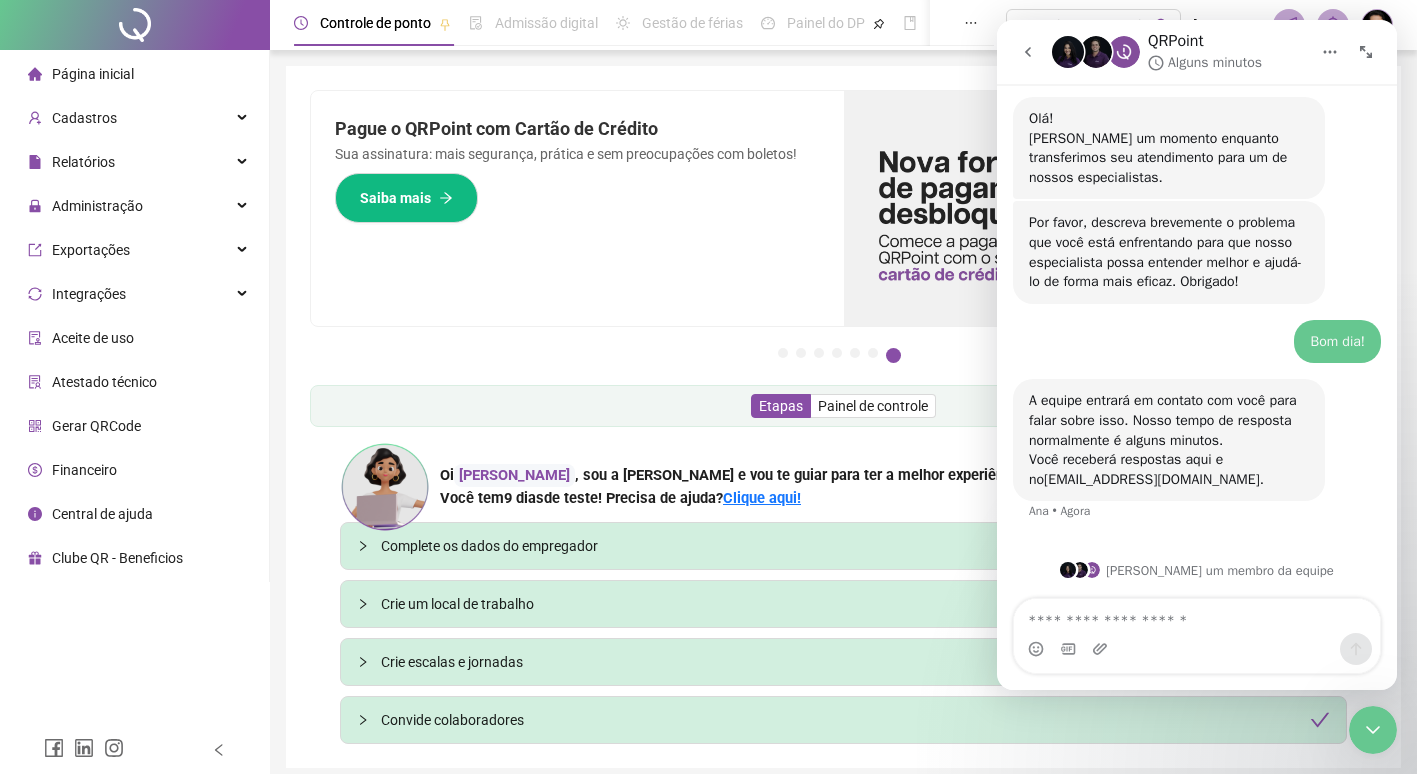 click on "Página inicial" at bounding box center (93, 74) 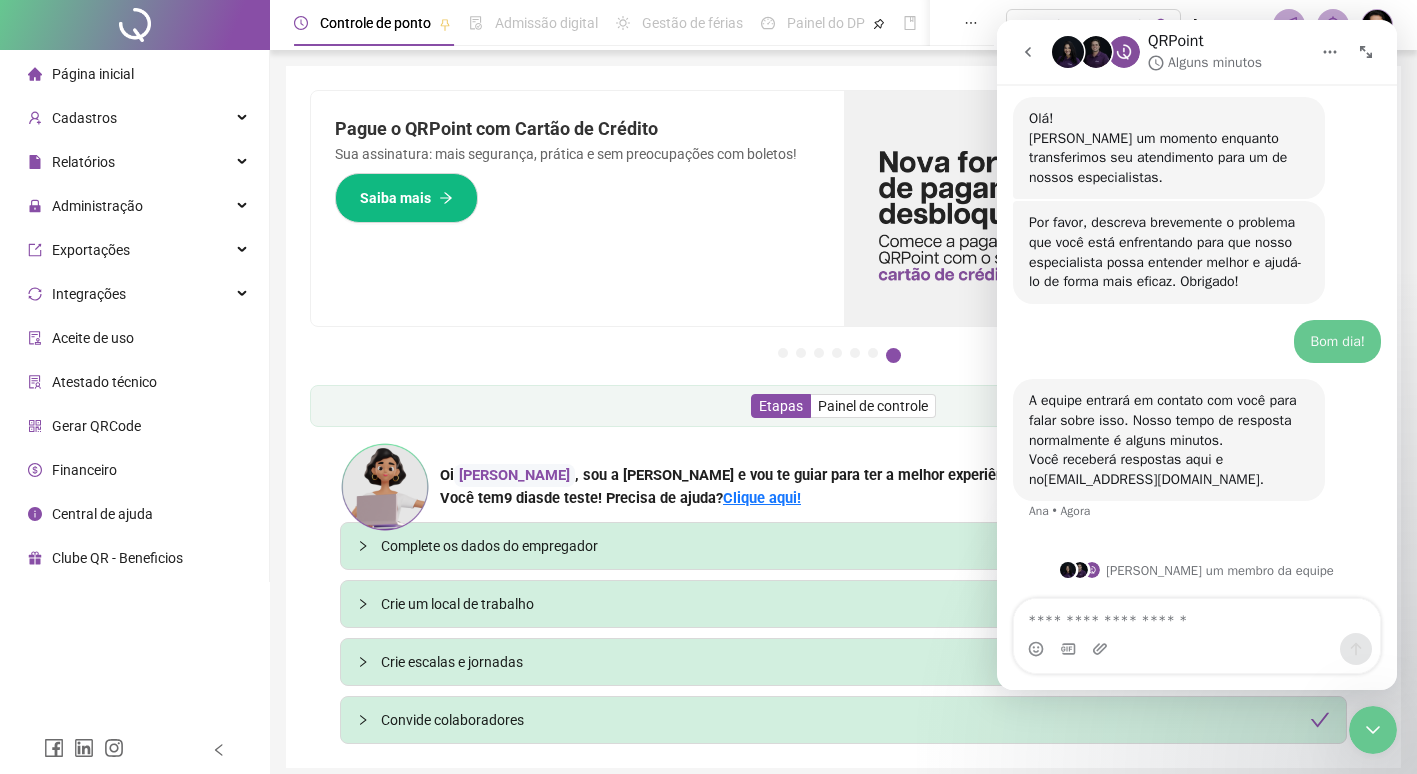 click on "Página inicial" at bounding box center [93, 74] 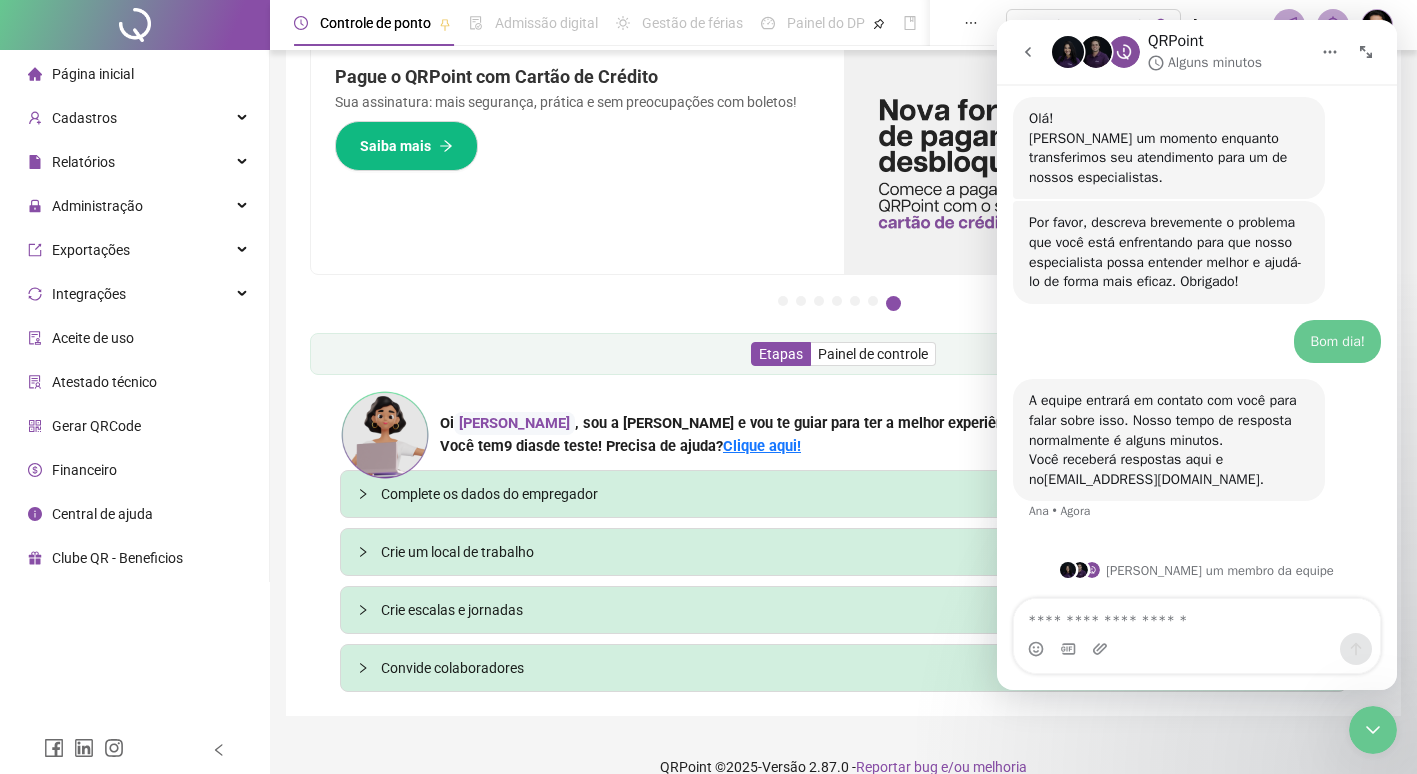 scroll, scrollTop: 80, scrollLeft: 0, axis: vertical 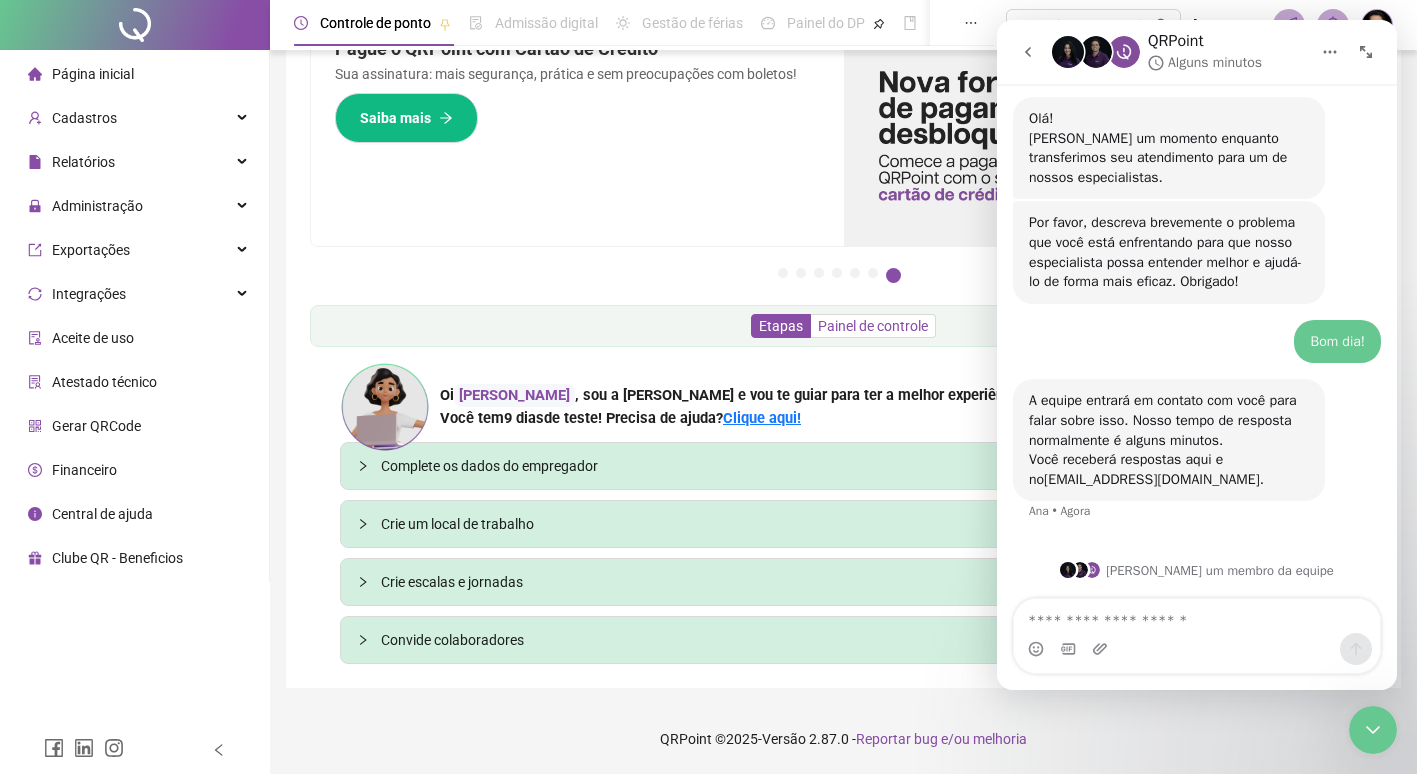 click on "Painel de controle" at bounding box center (873, 326) 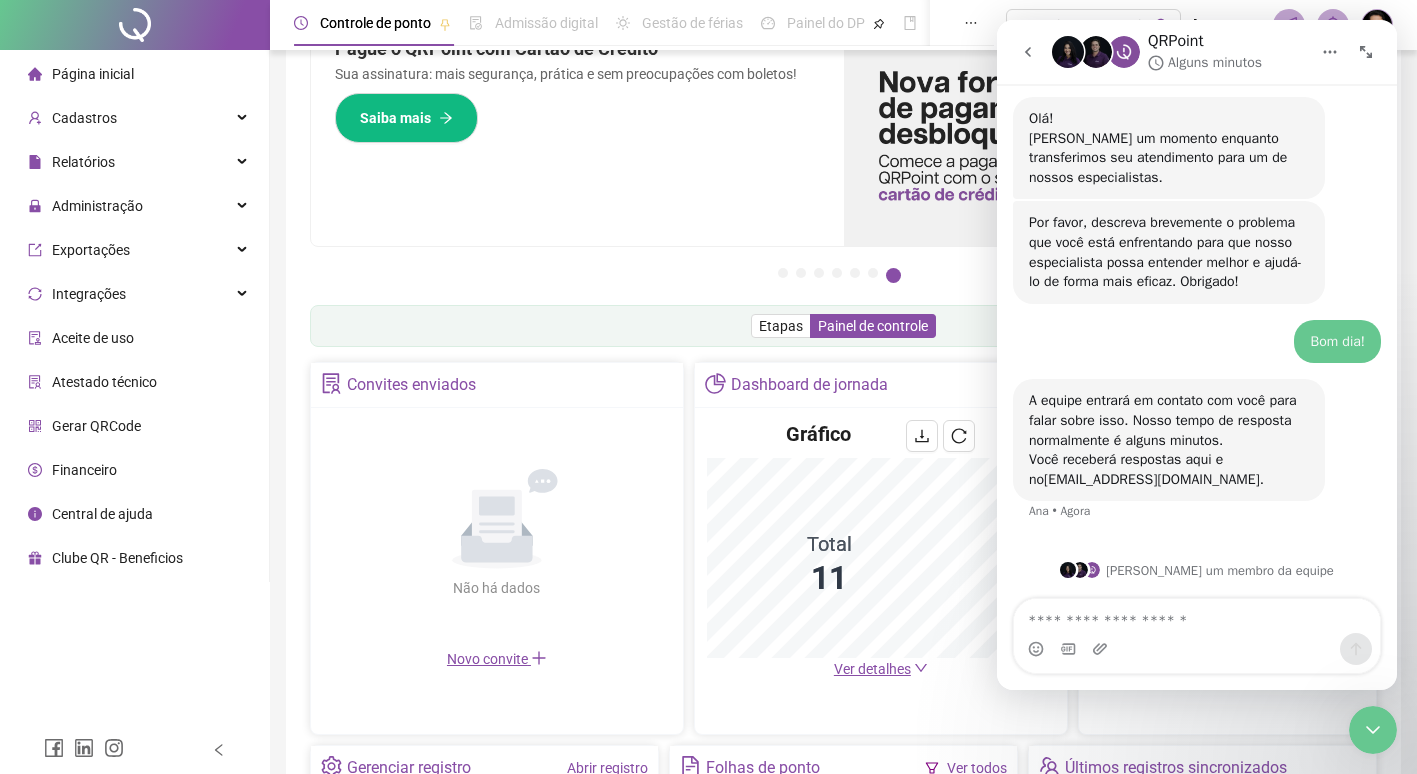 drag, startPoint x: 1267, startPoint y: 33, endPoint x: 942, endPoint y: 98, distance: 331.43628 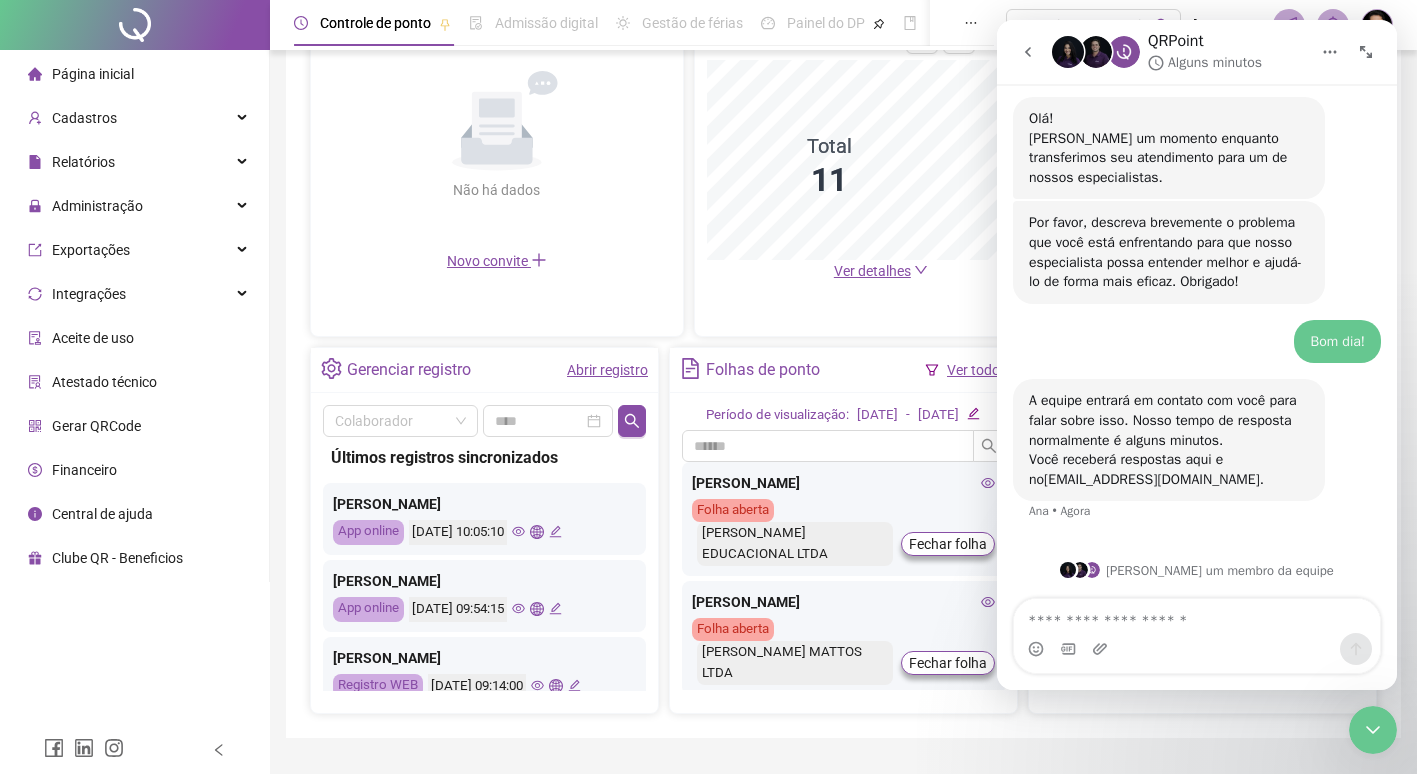 scroll, scrollTop: 480, scrollLeft: 0, axis: vertical 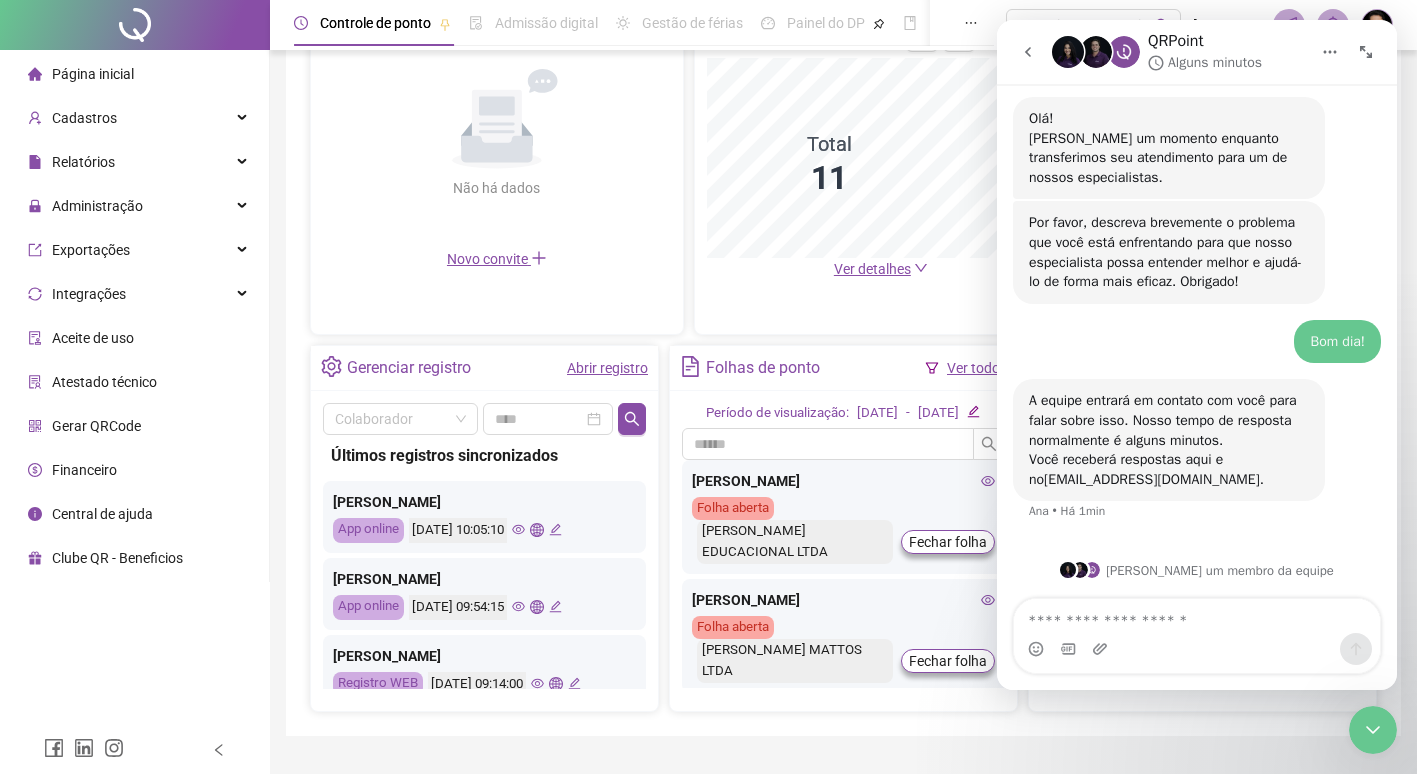 click 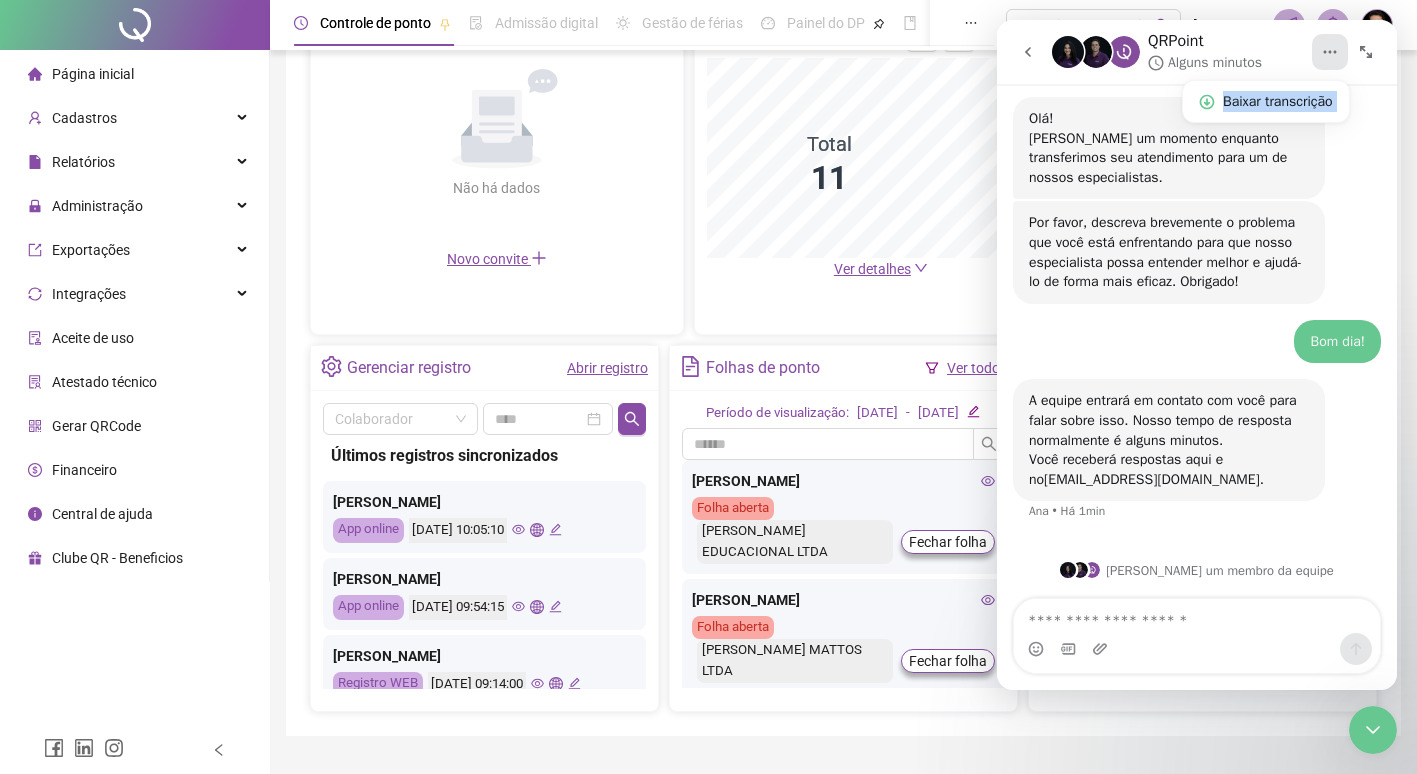 click on "QRPoint Alguns minutos" at bounding box center [1181, 52] 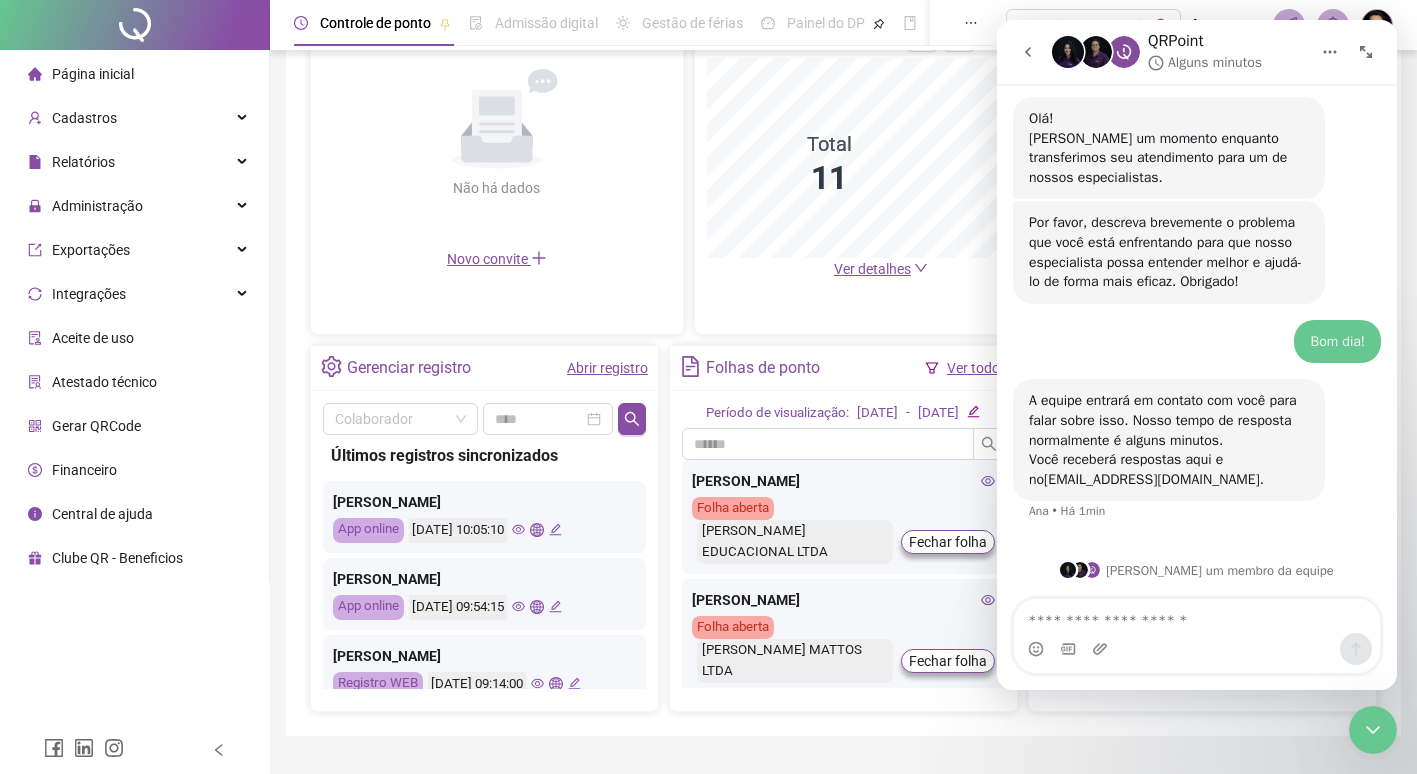 click 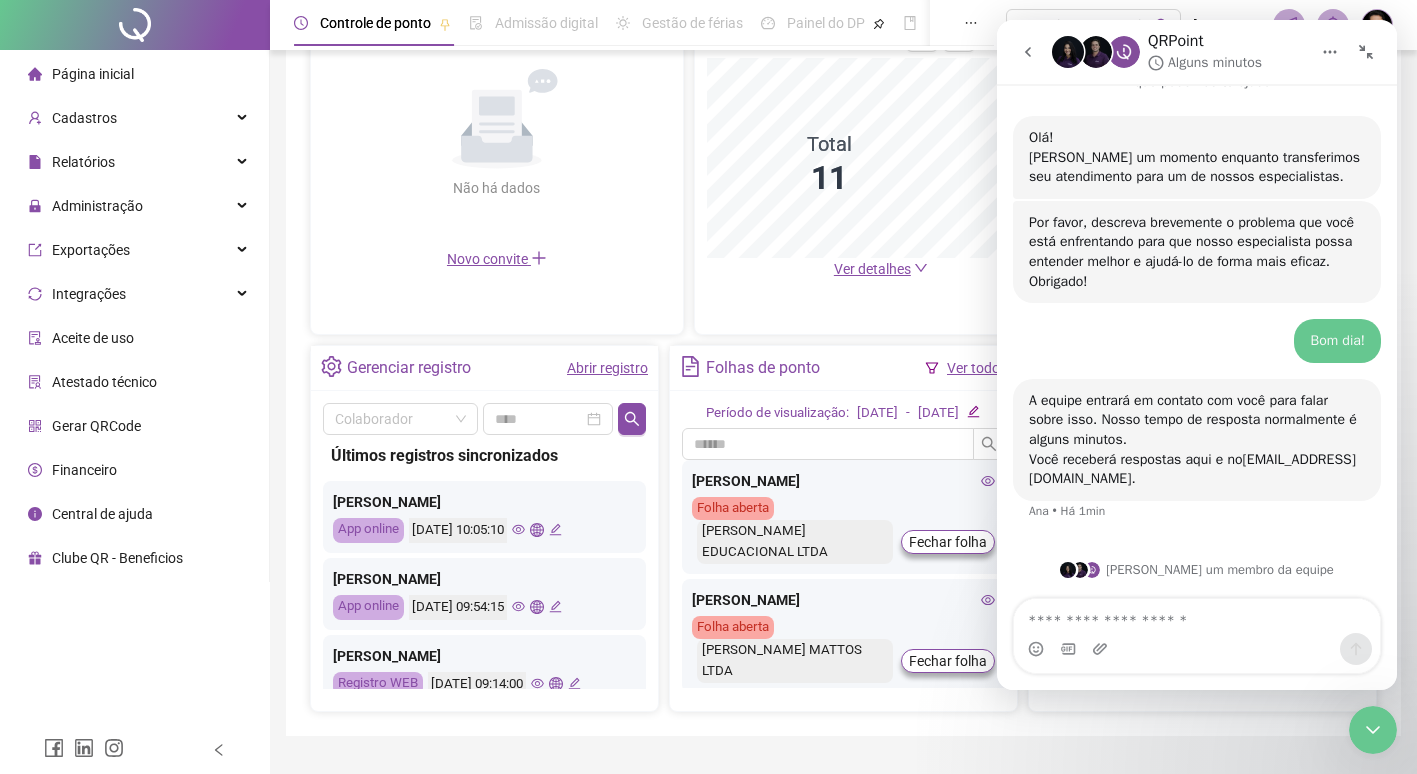 scroll, scrollTop: 0, scrollLeft: 0, axis: both 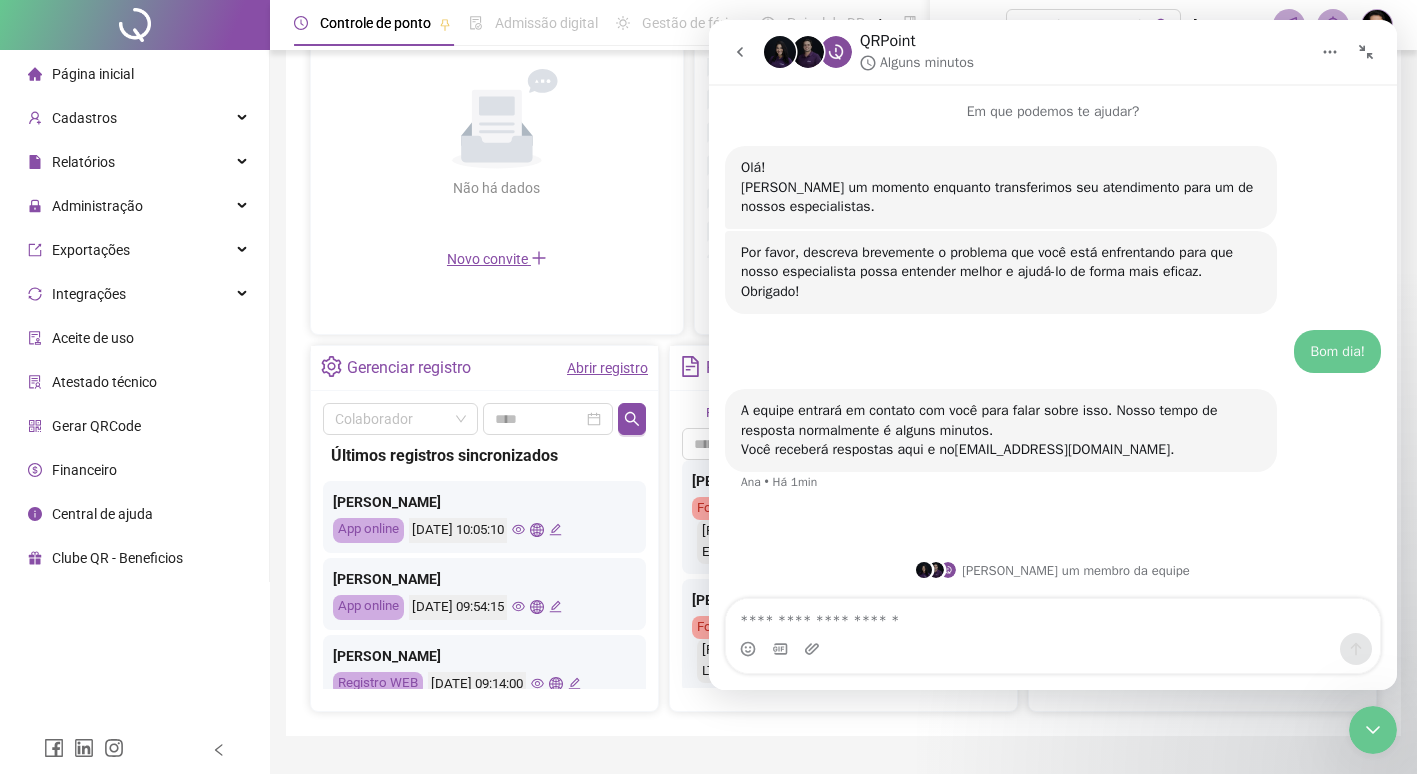 click 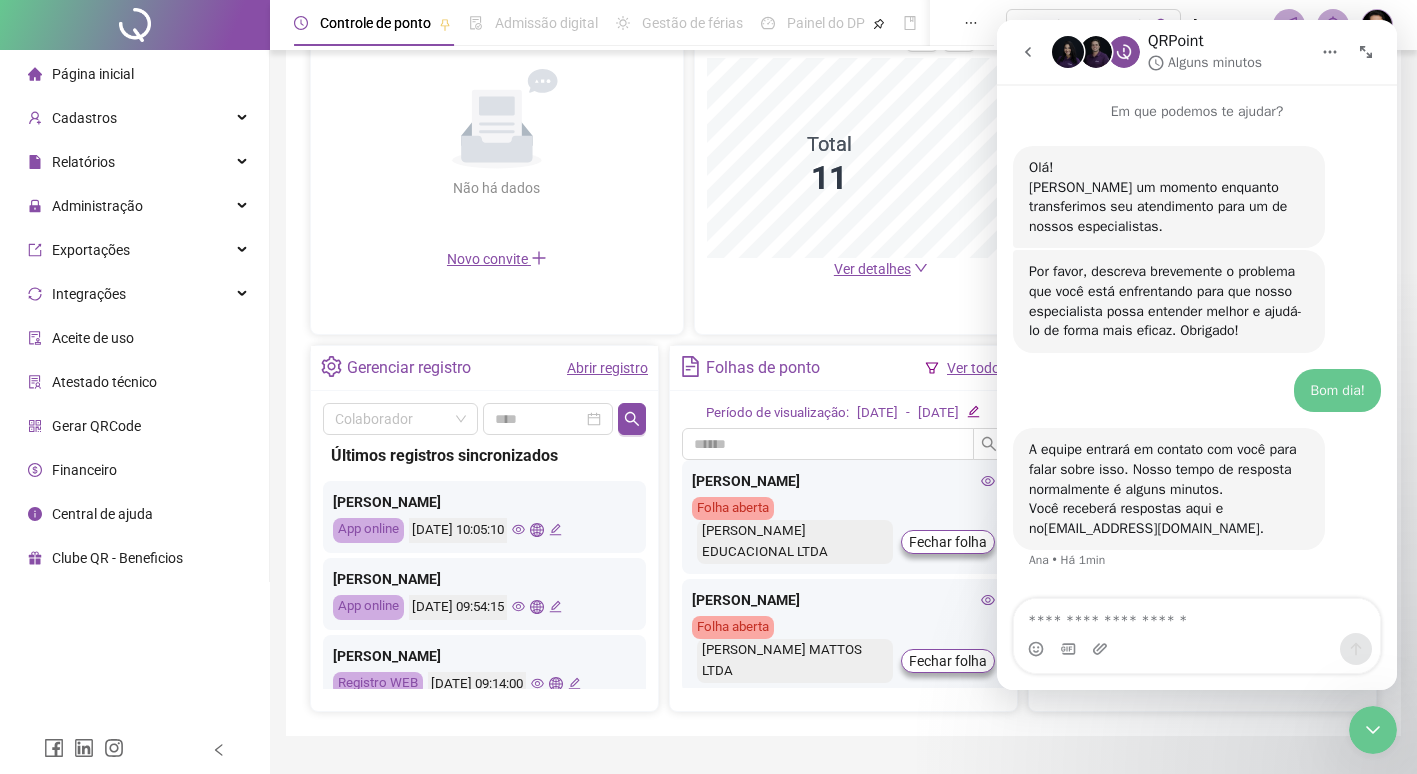 scroll, scrollTop: 49, scrollLeft: 0, axis: vertical 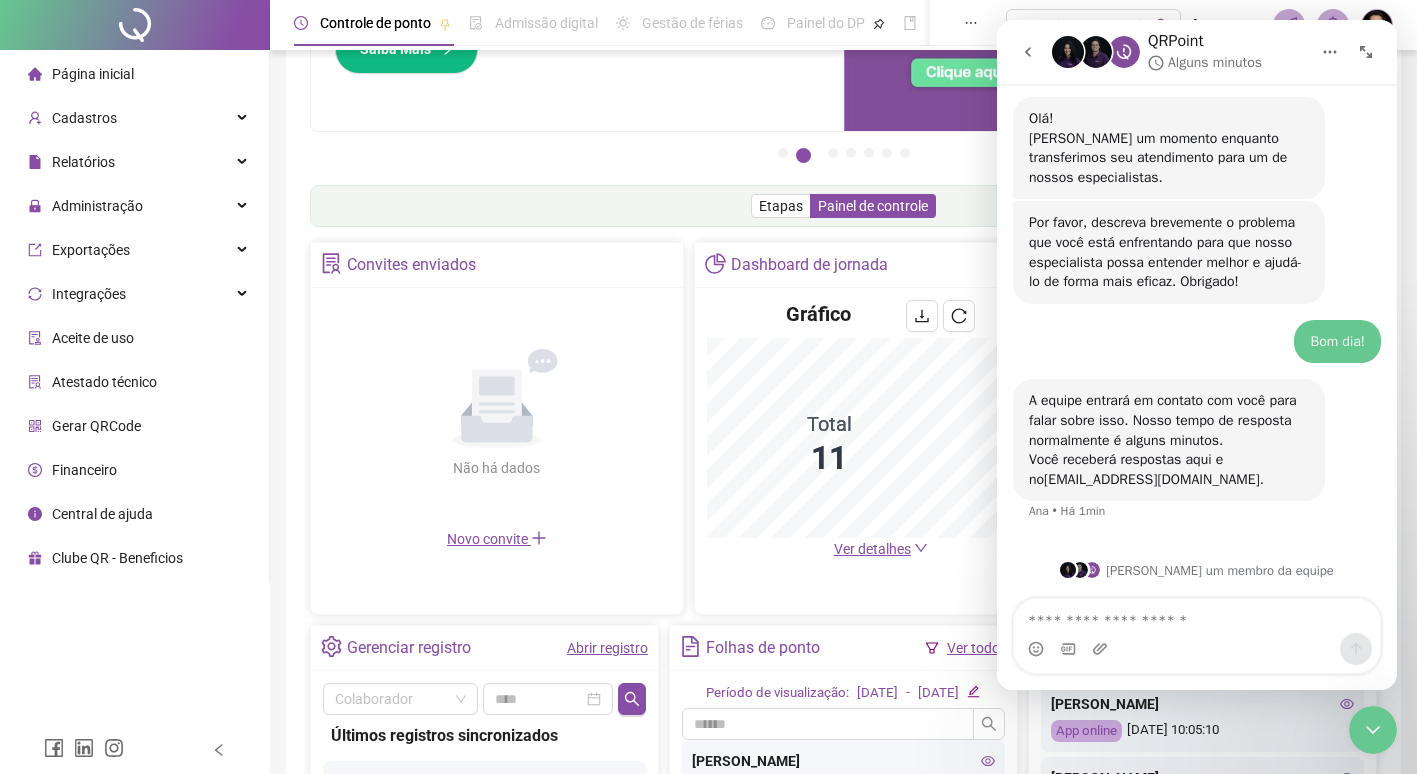 click 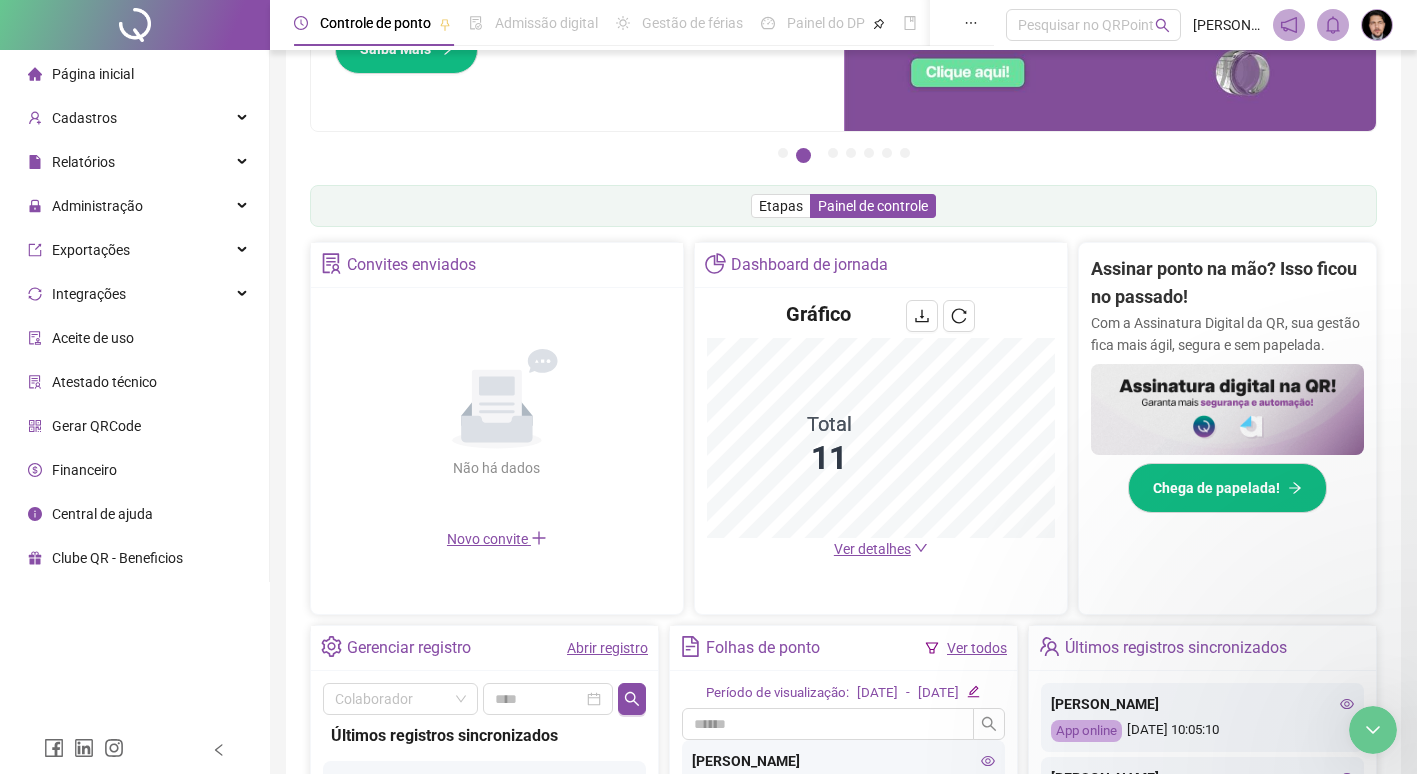 scroll, scrollTop: 0, scrollLeft: 0, axis: both 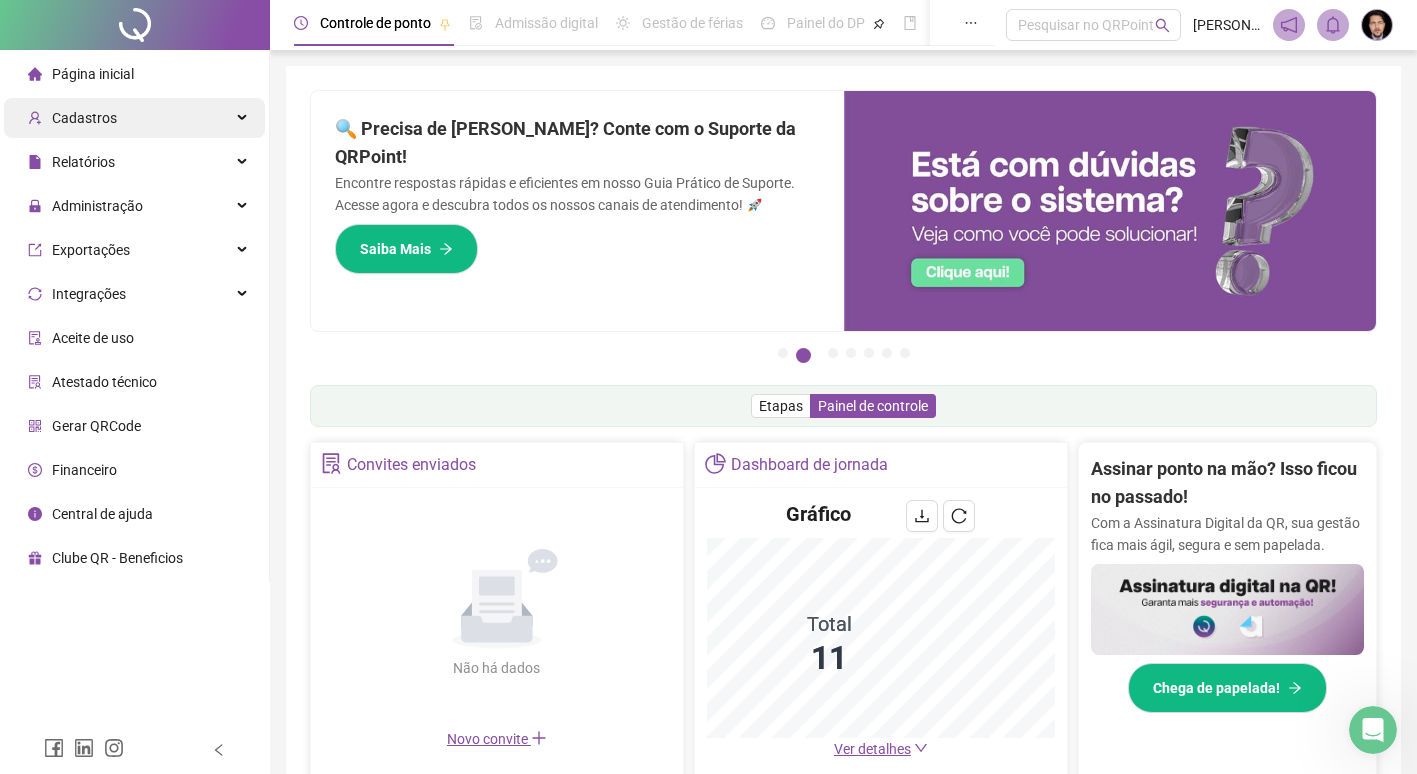 click on "Cadastros" at bounding box center [134, 118] 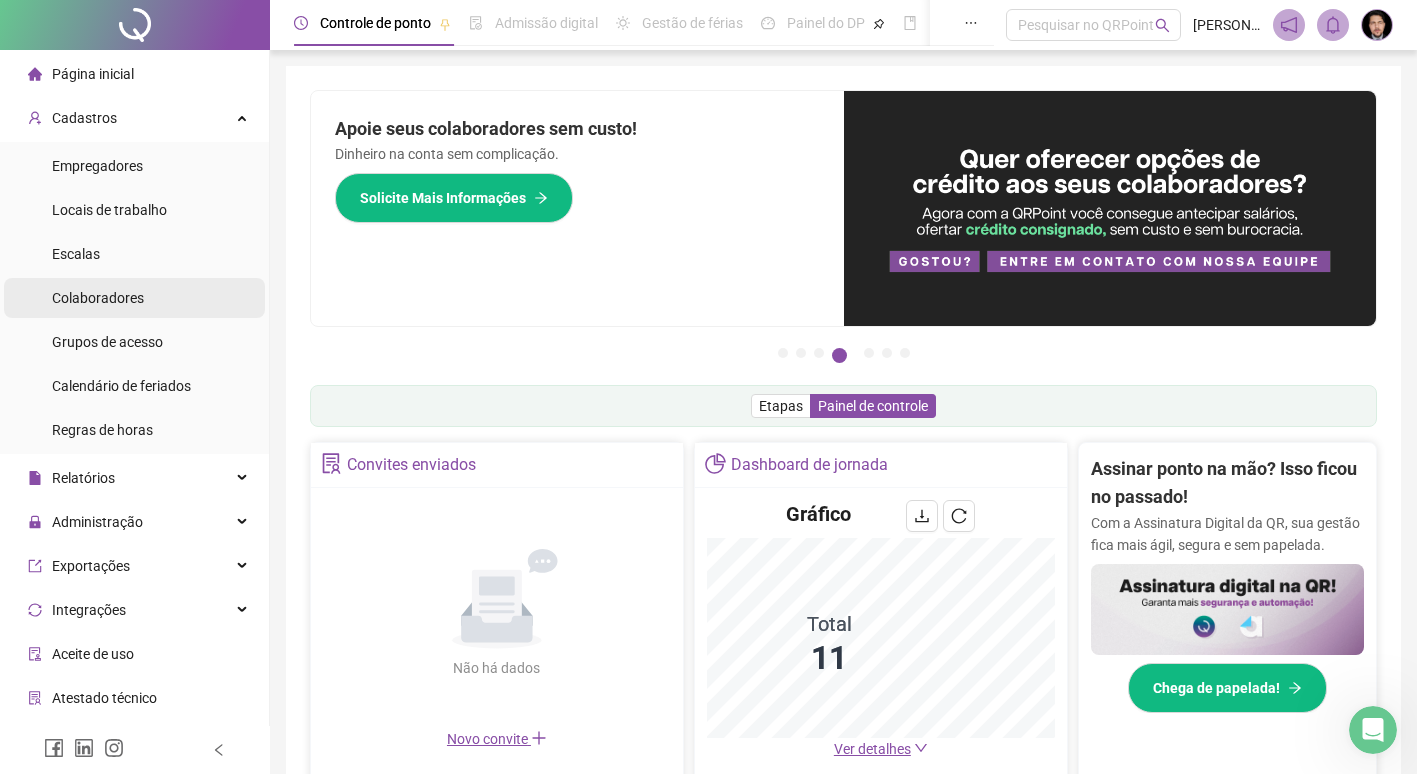 click on "Colaboradores" at bounding box center (134, 298) 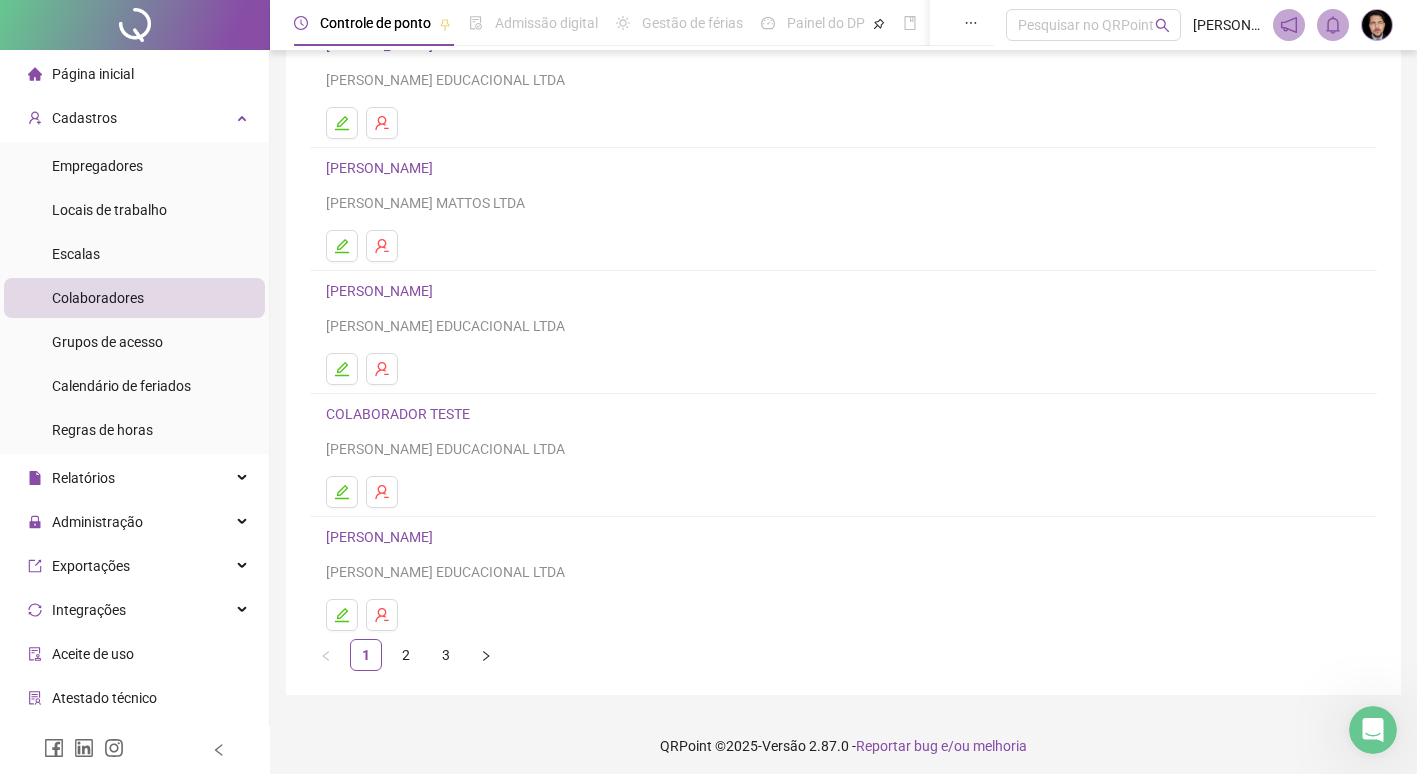scroll, scrollTop: 193, scrollLeft: 0, axis: vertical 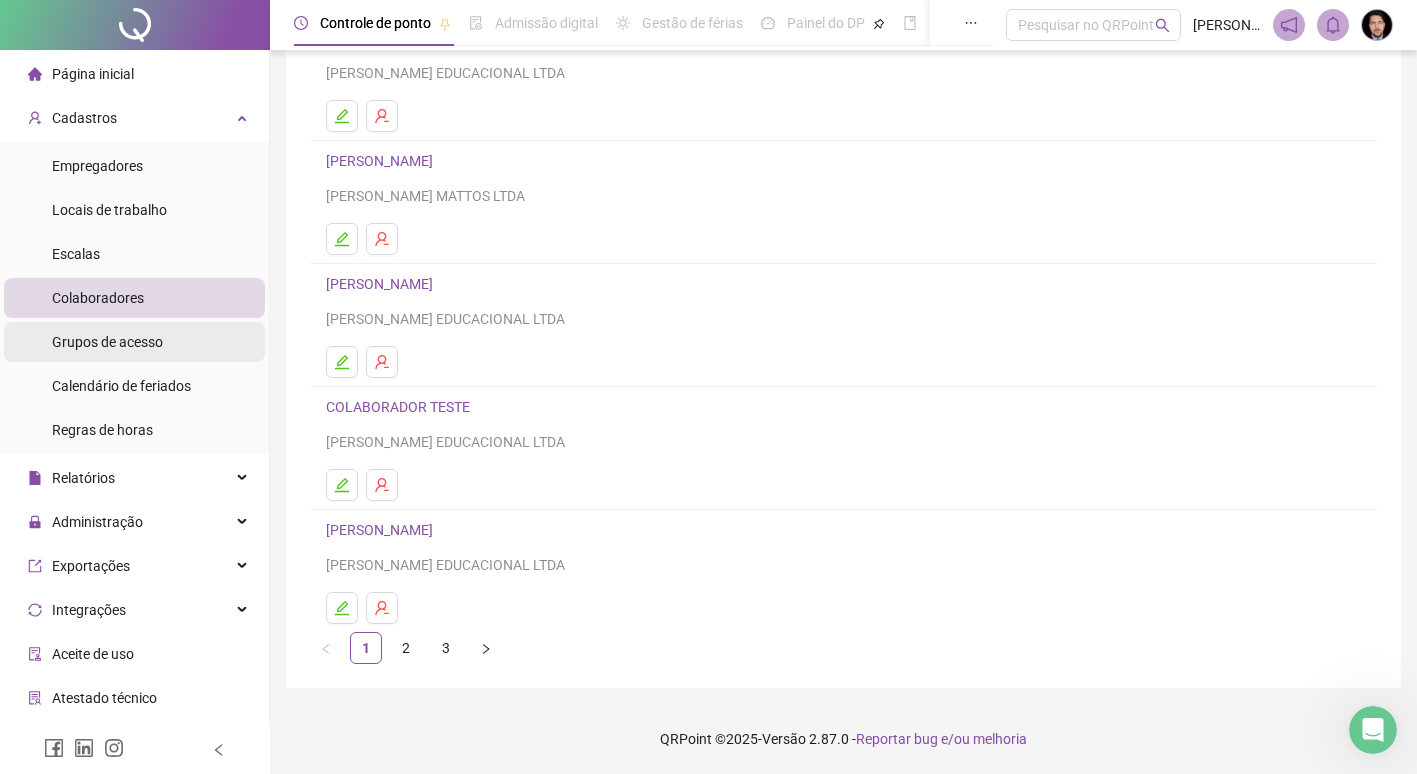 click on "Grupos de acesso" at bounding box center (107, 342) 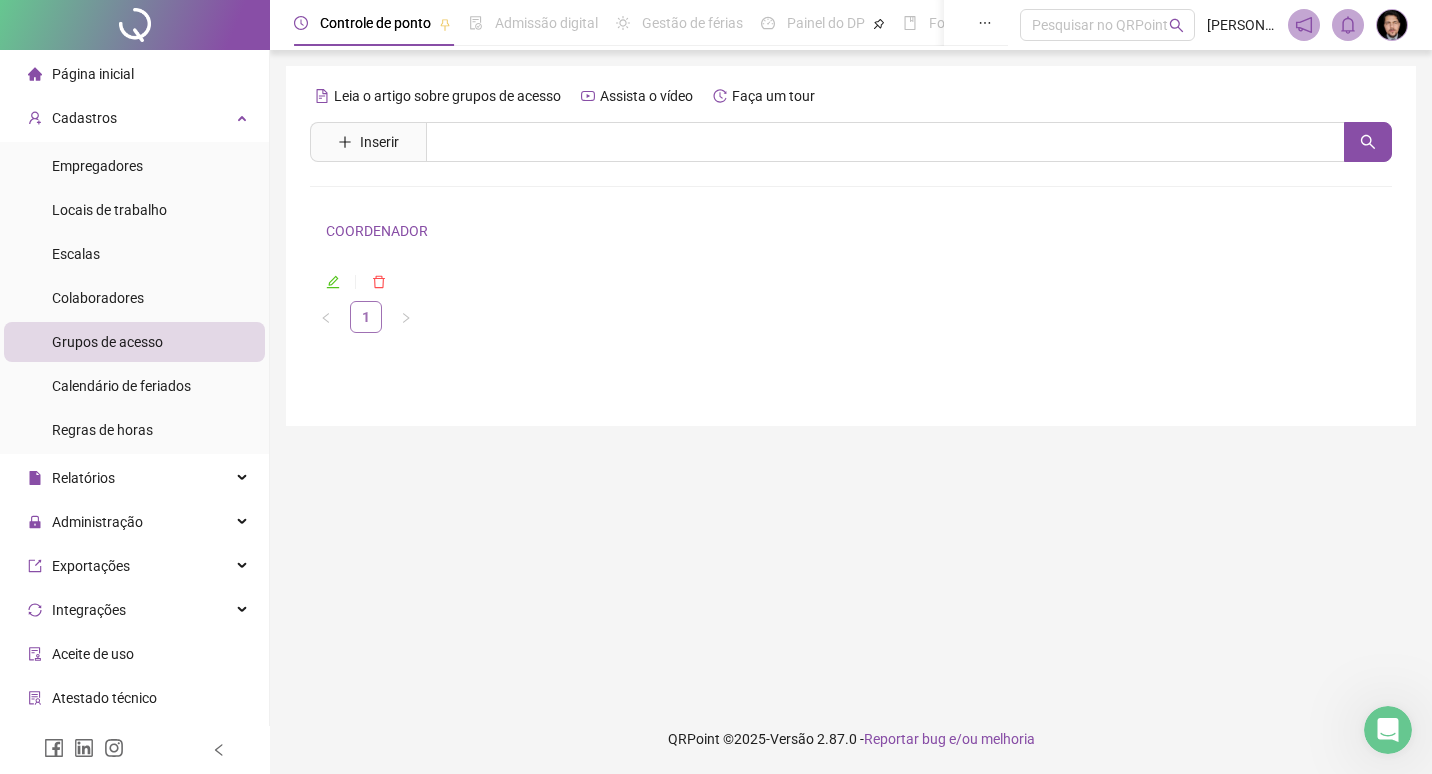 click on "1" at bounding box center (366, 317) 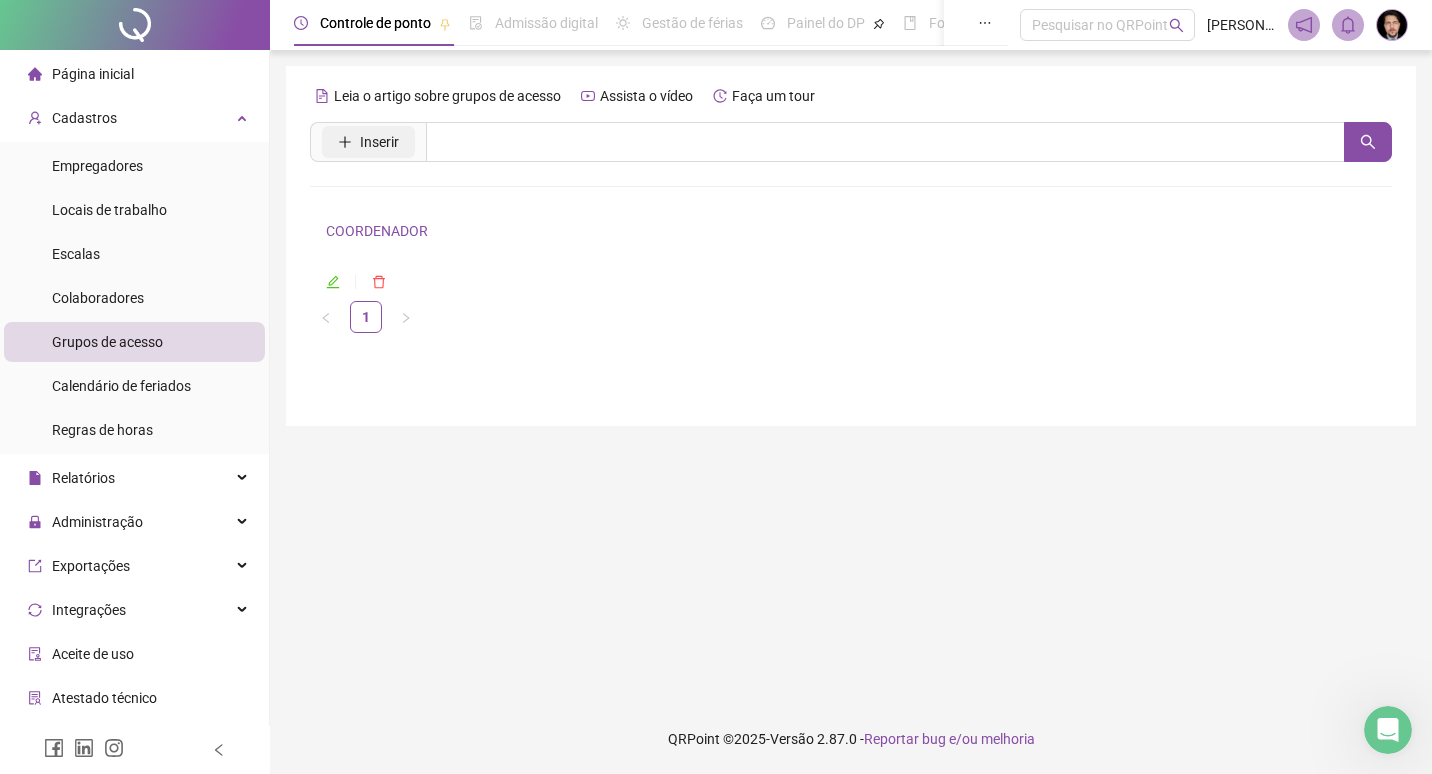 click on "Inserir" at bounding box center (379, 142) 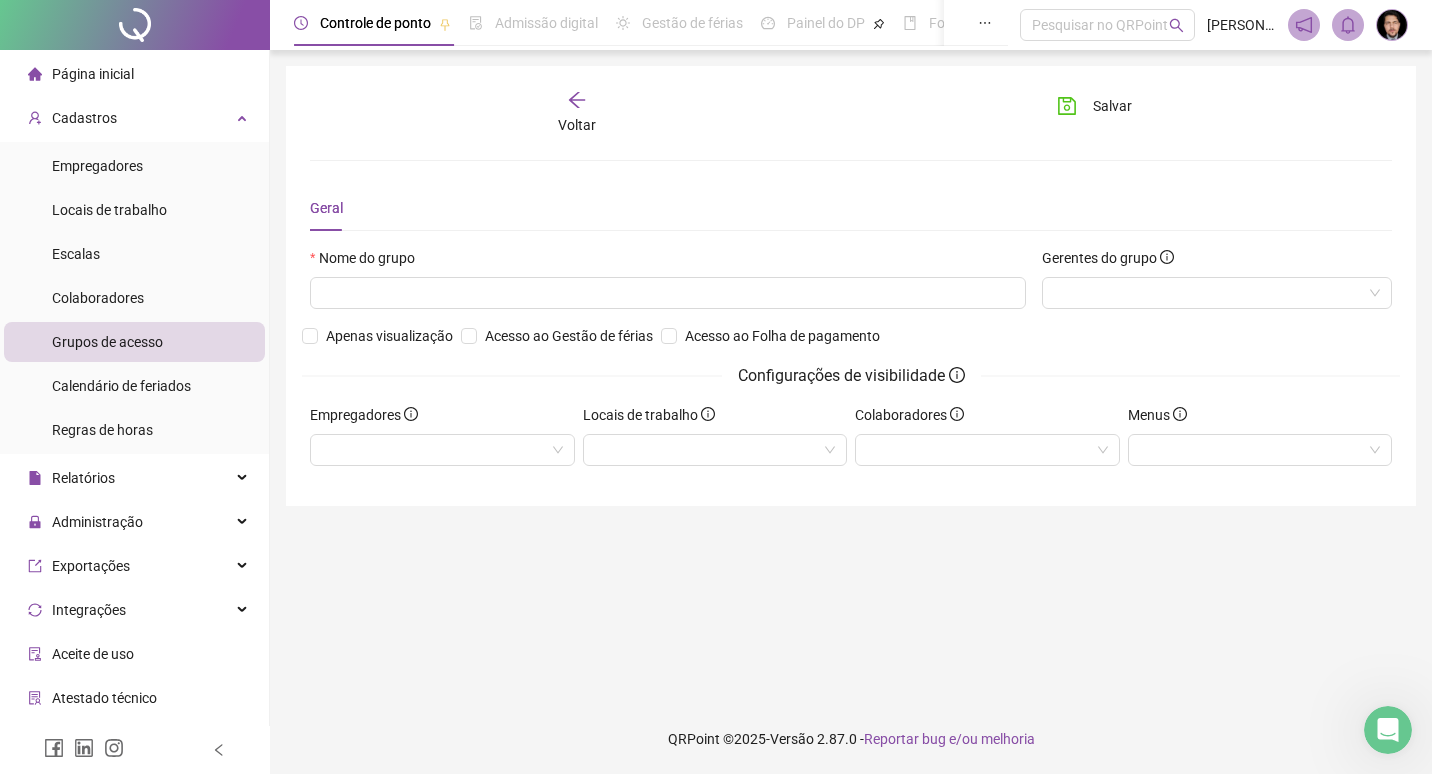 click 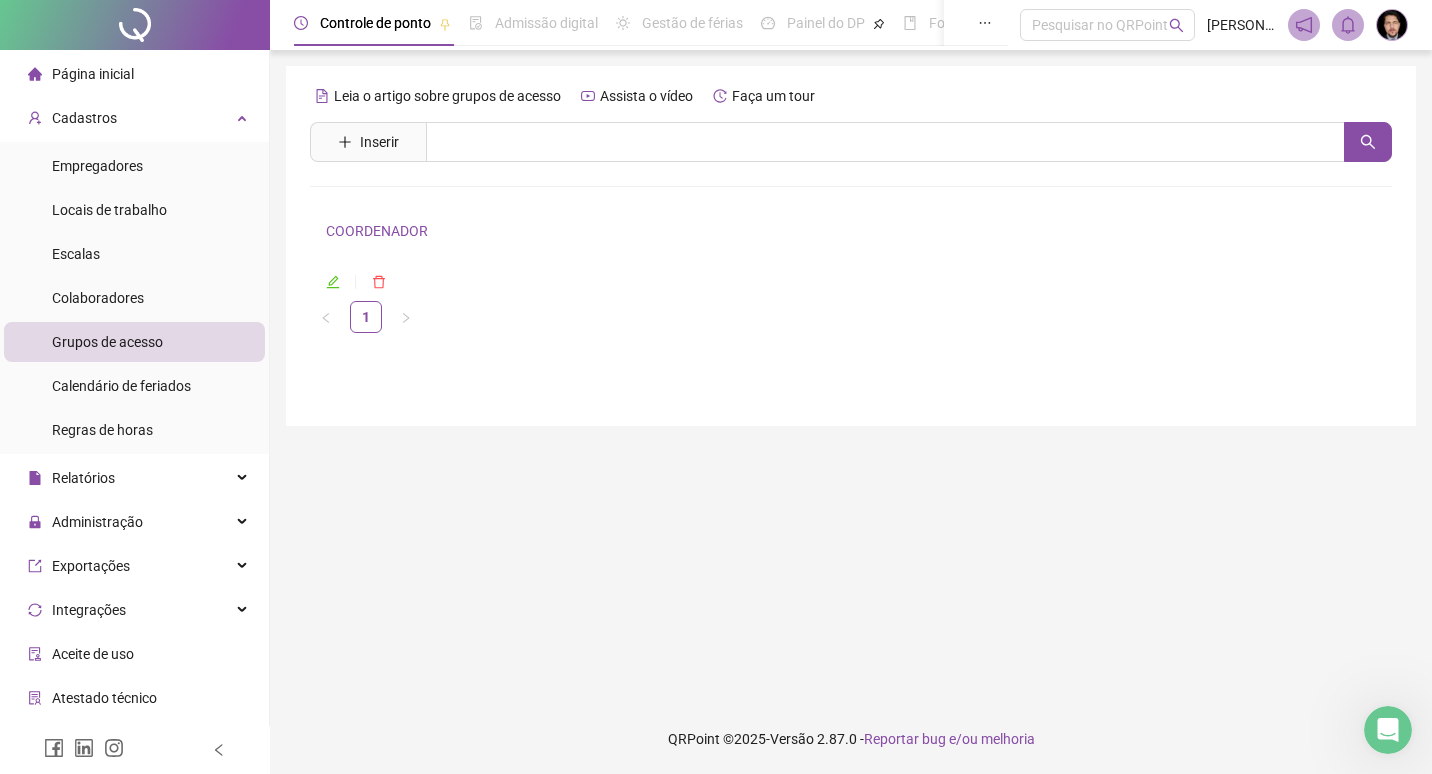 click on "COORDENADOR" at bounding box center (377, 231) 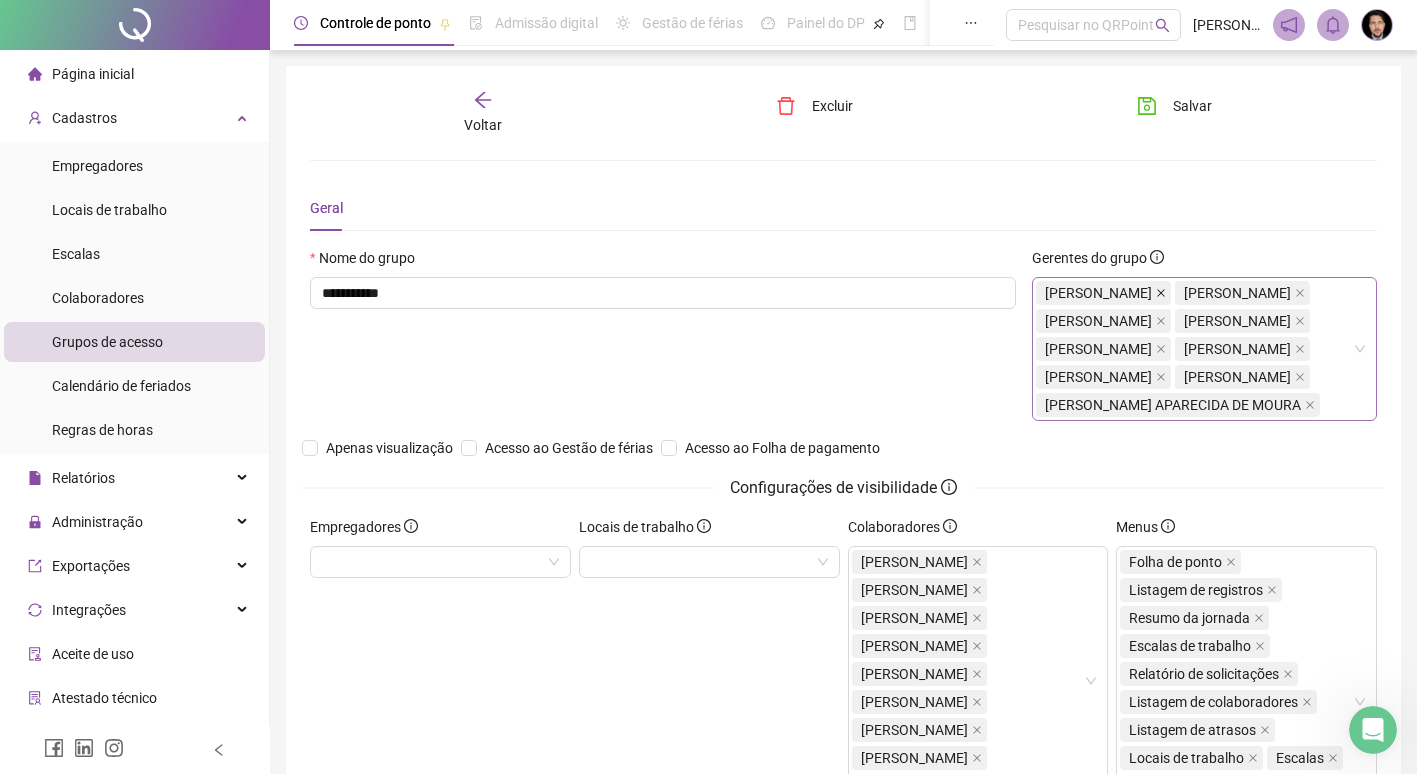 click 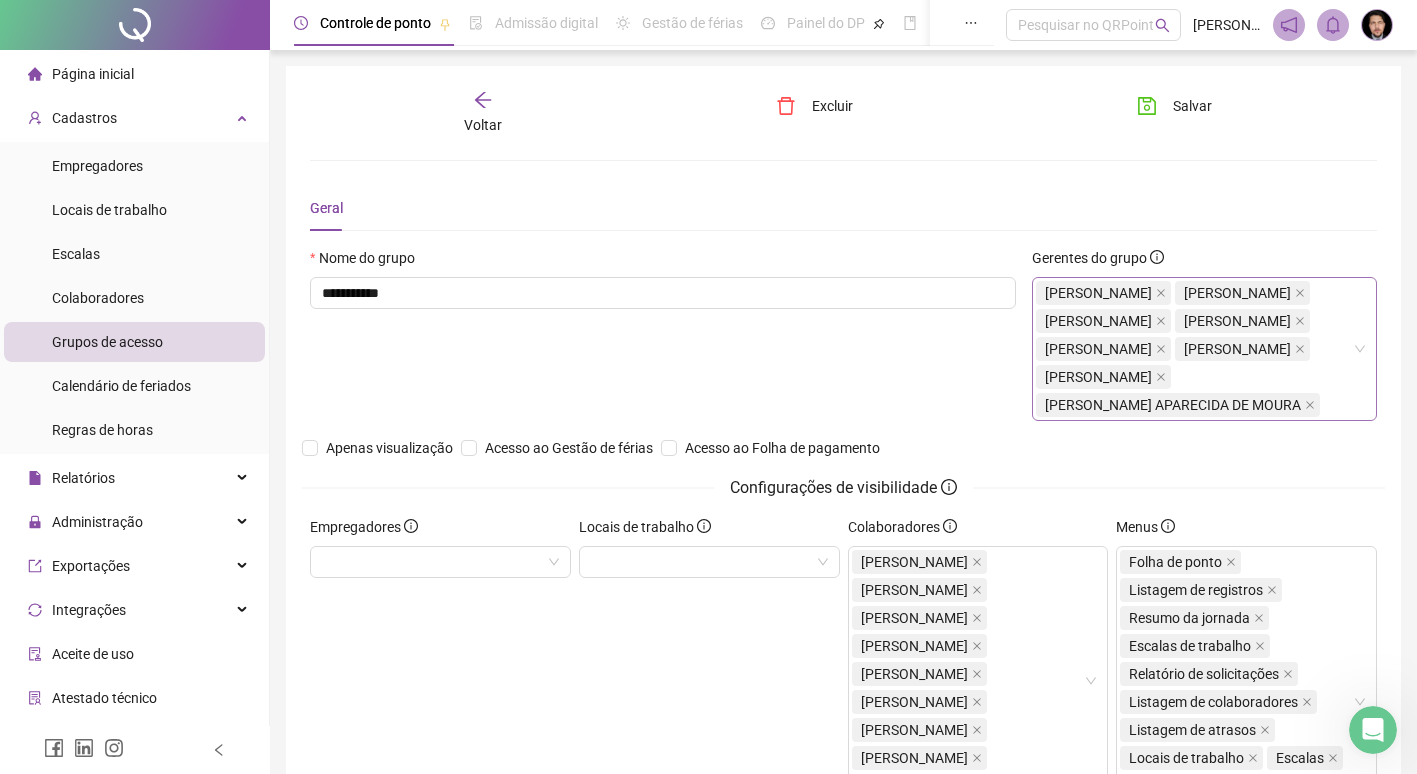 click on "[PERSON_NAME]" at bounding box center (1098, 293) 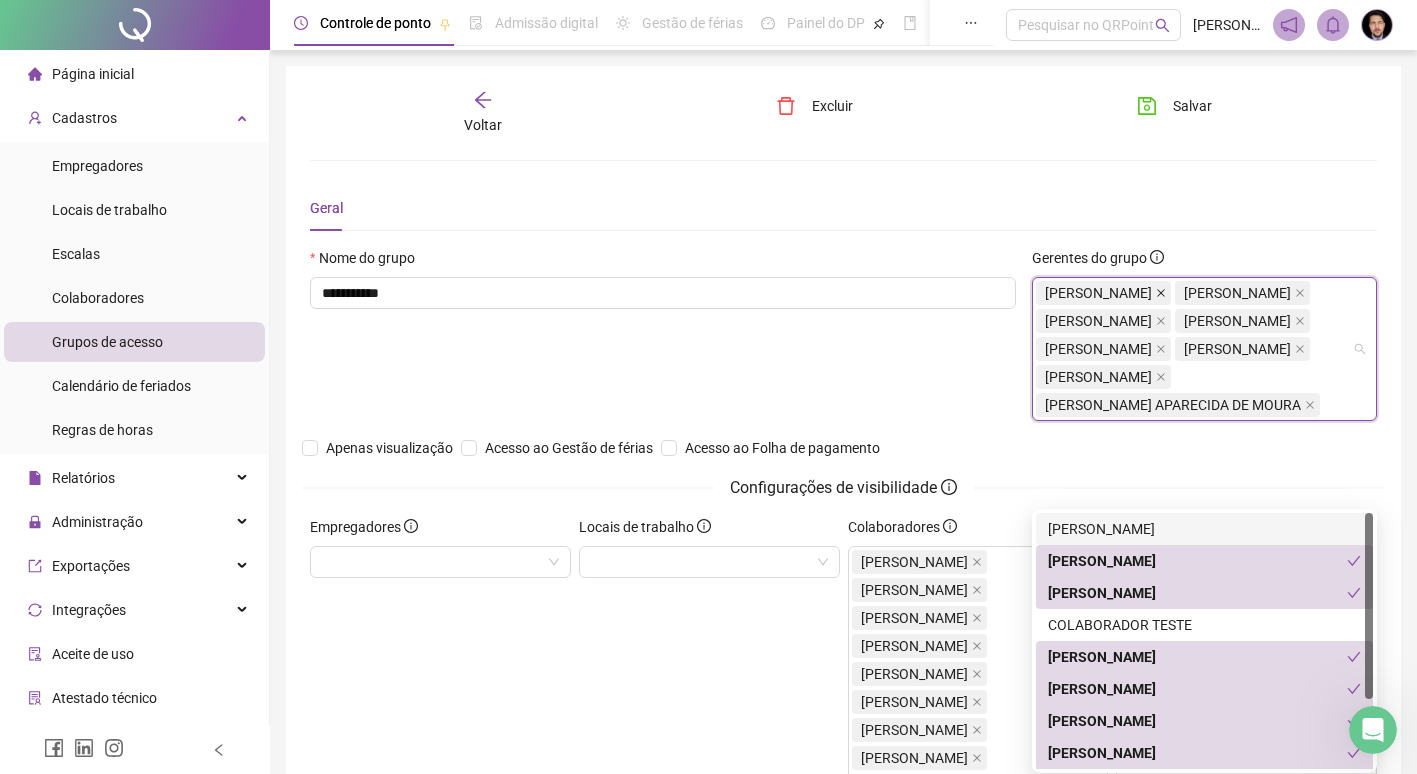 click 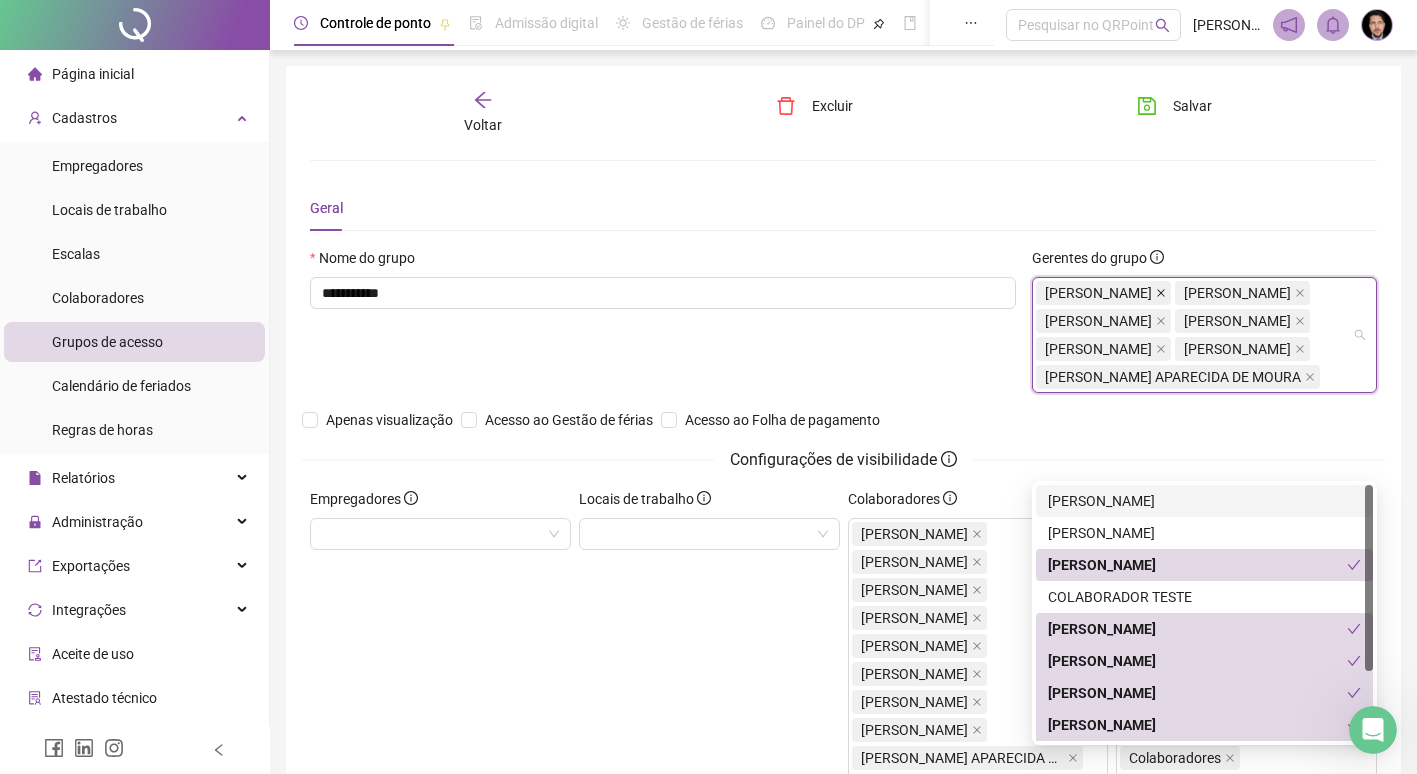 click 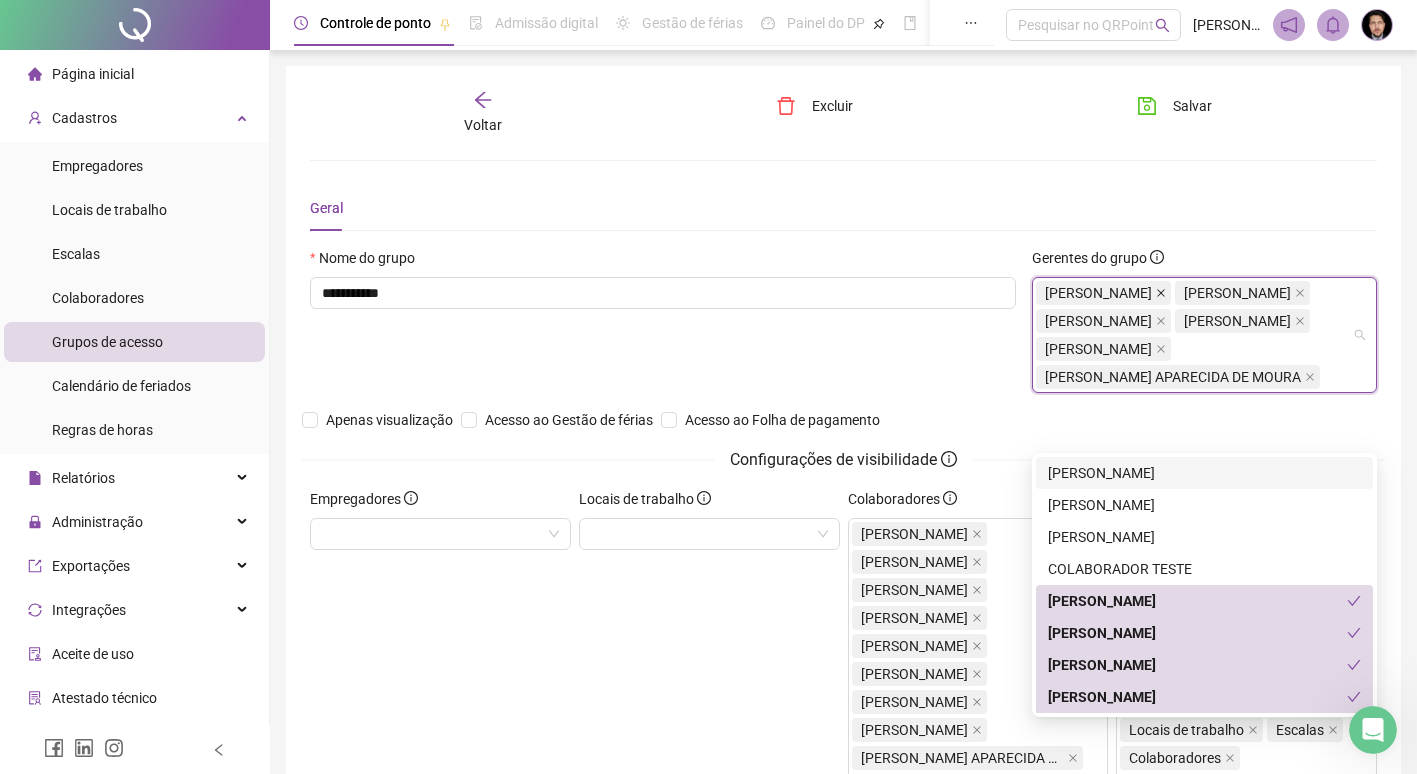 click 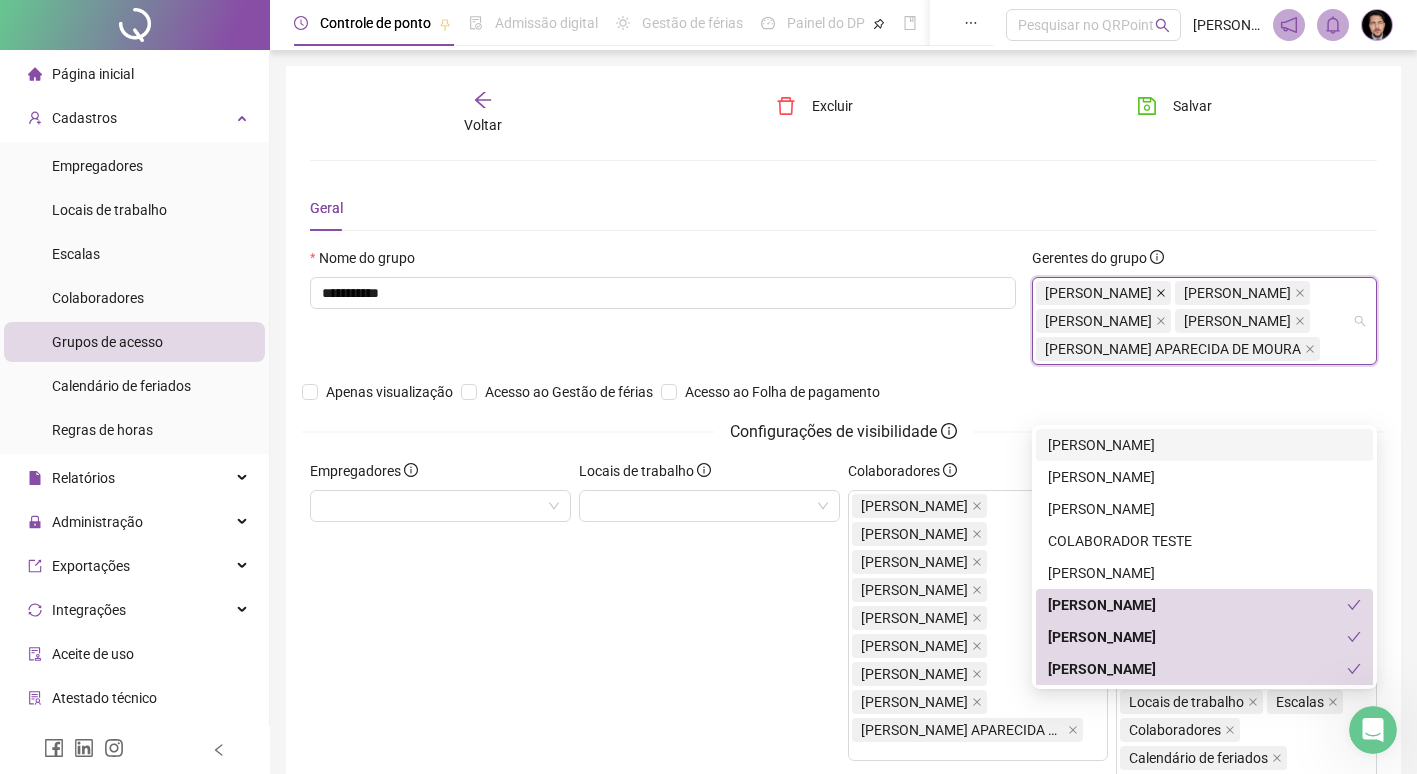 click 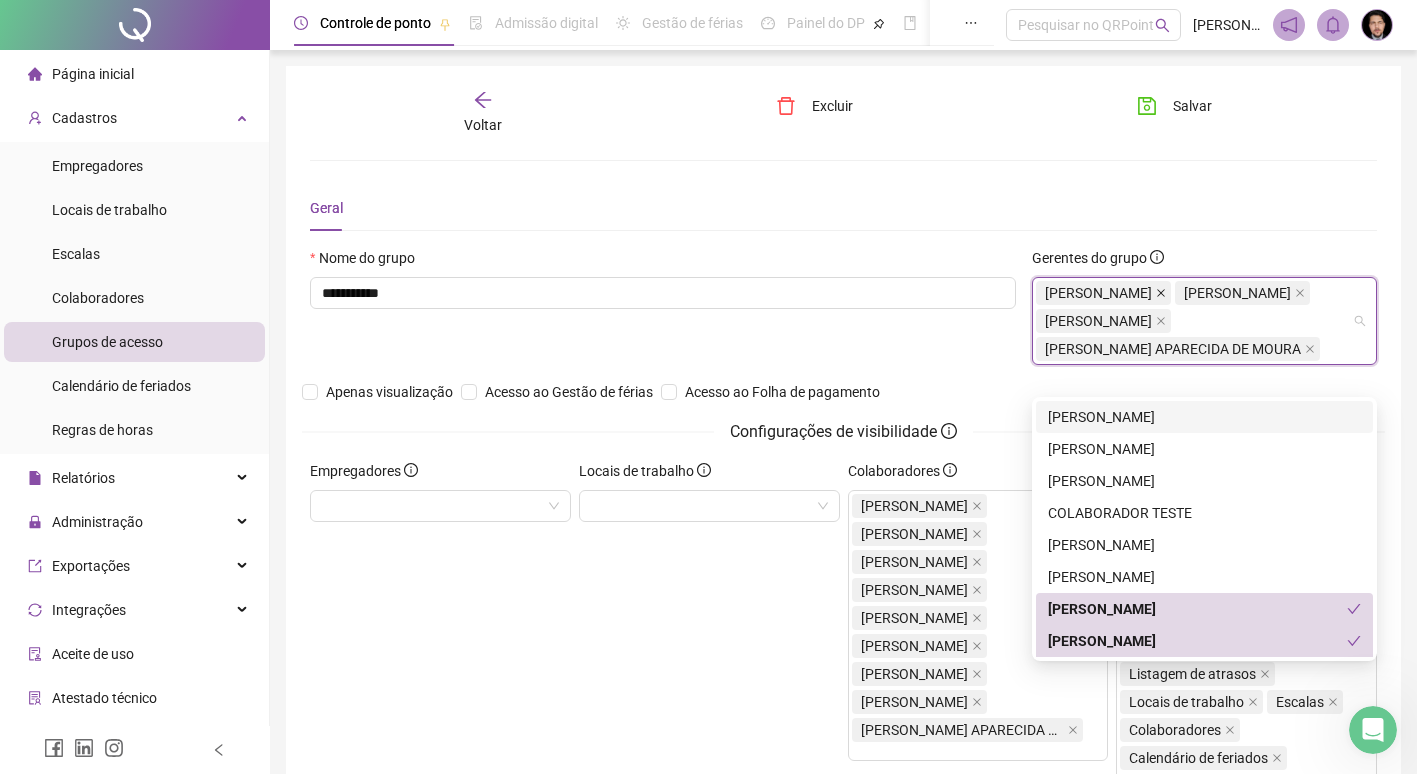 click 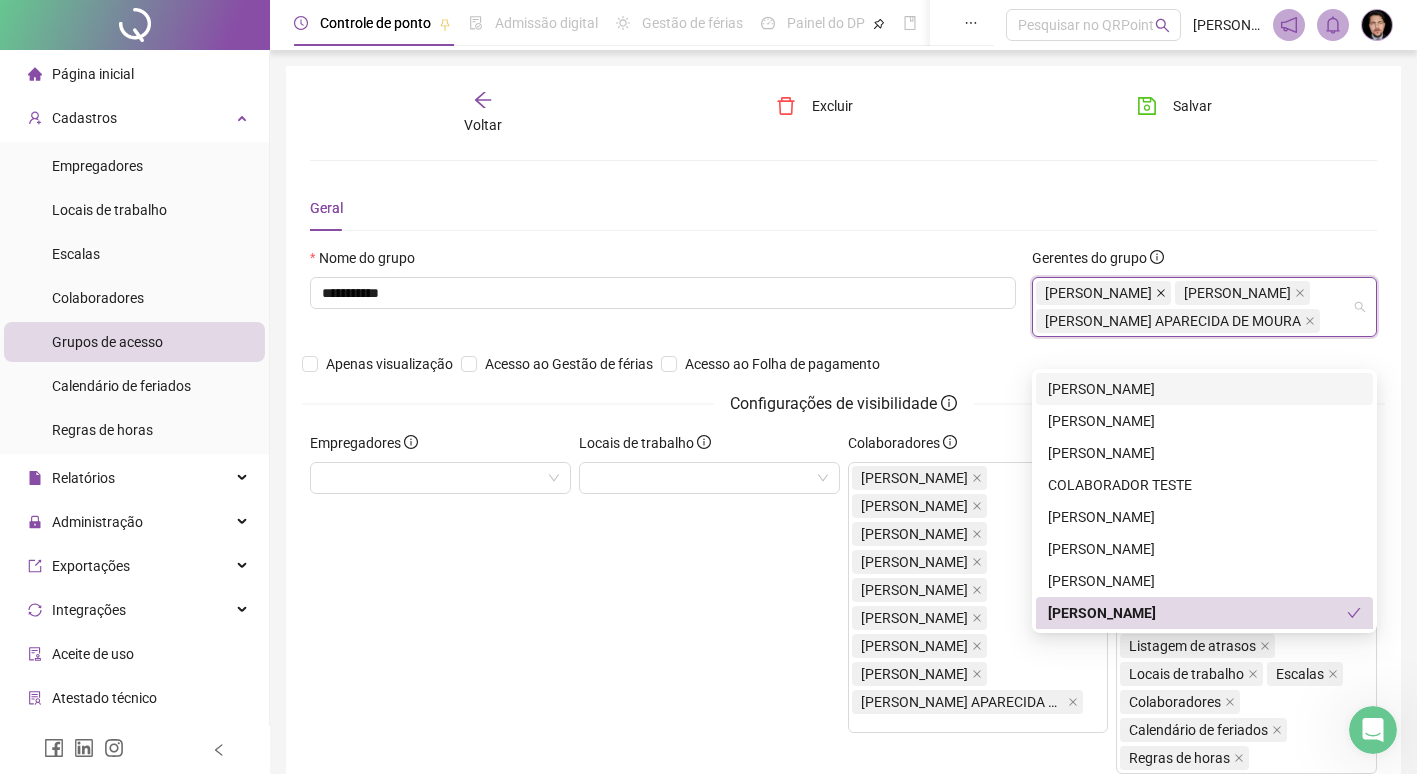 click 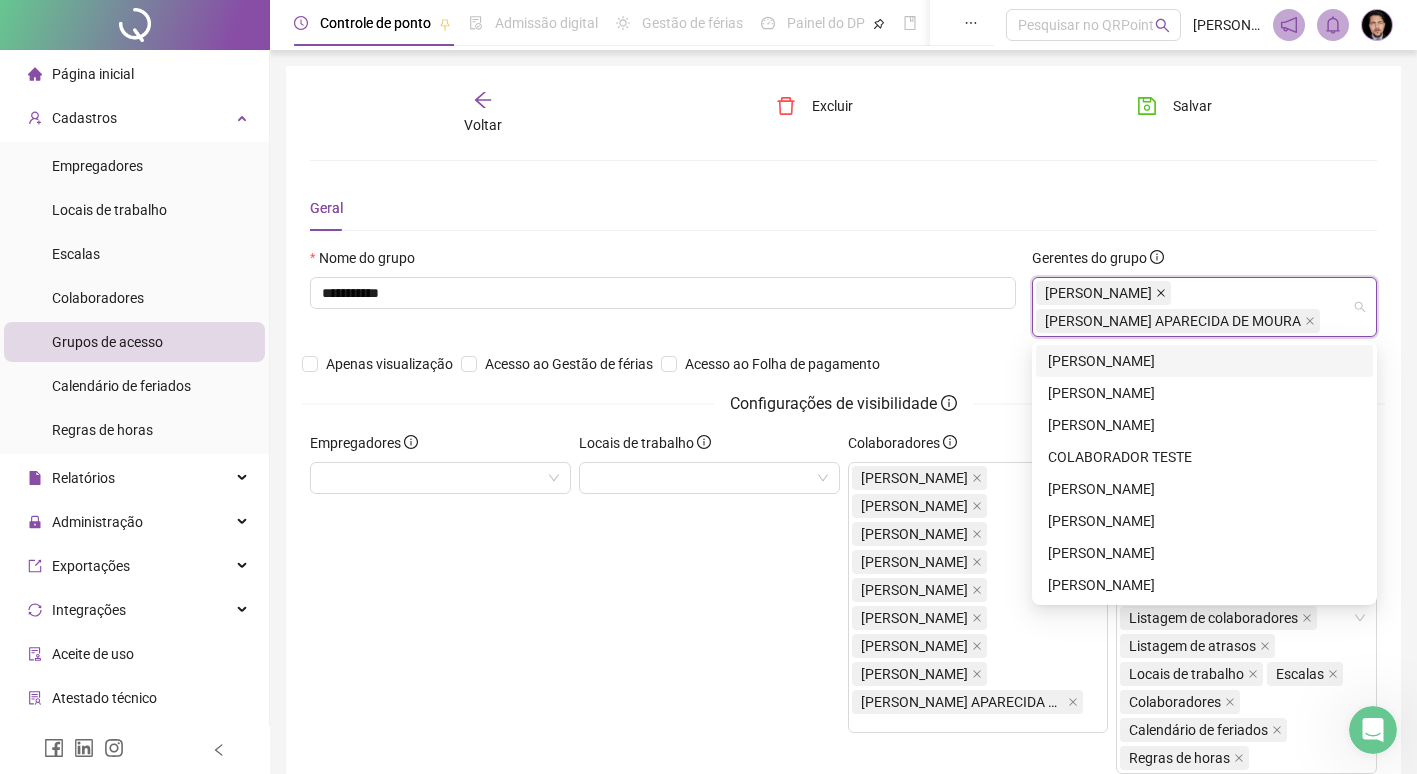 click 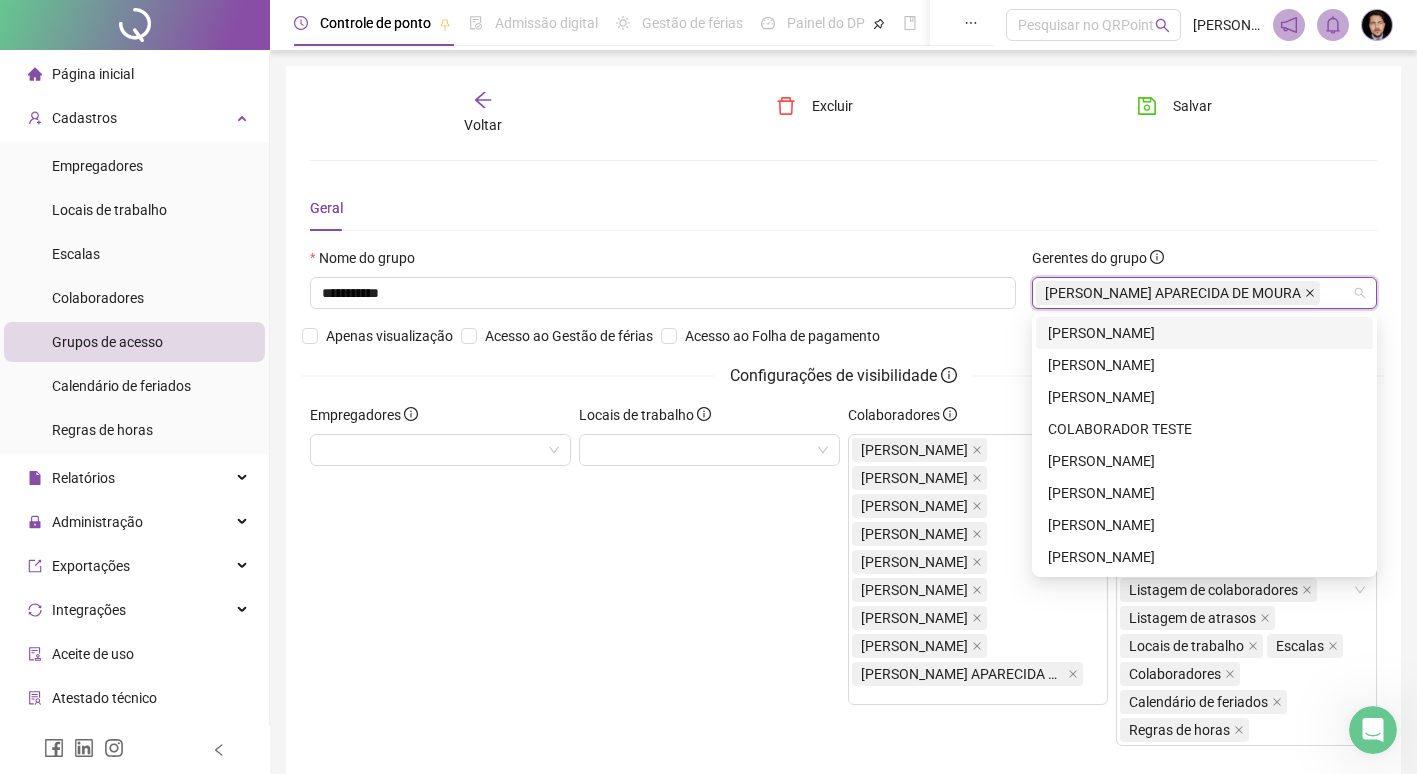 click 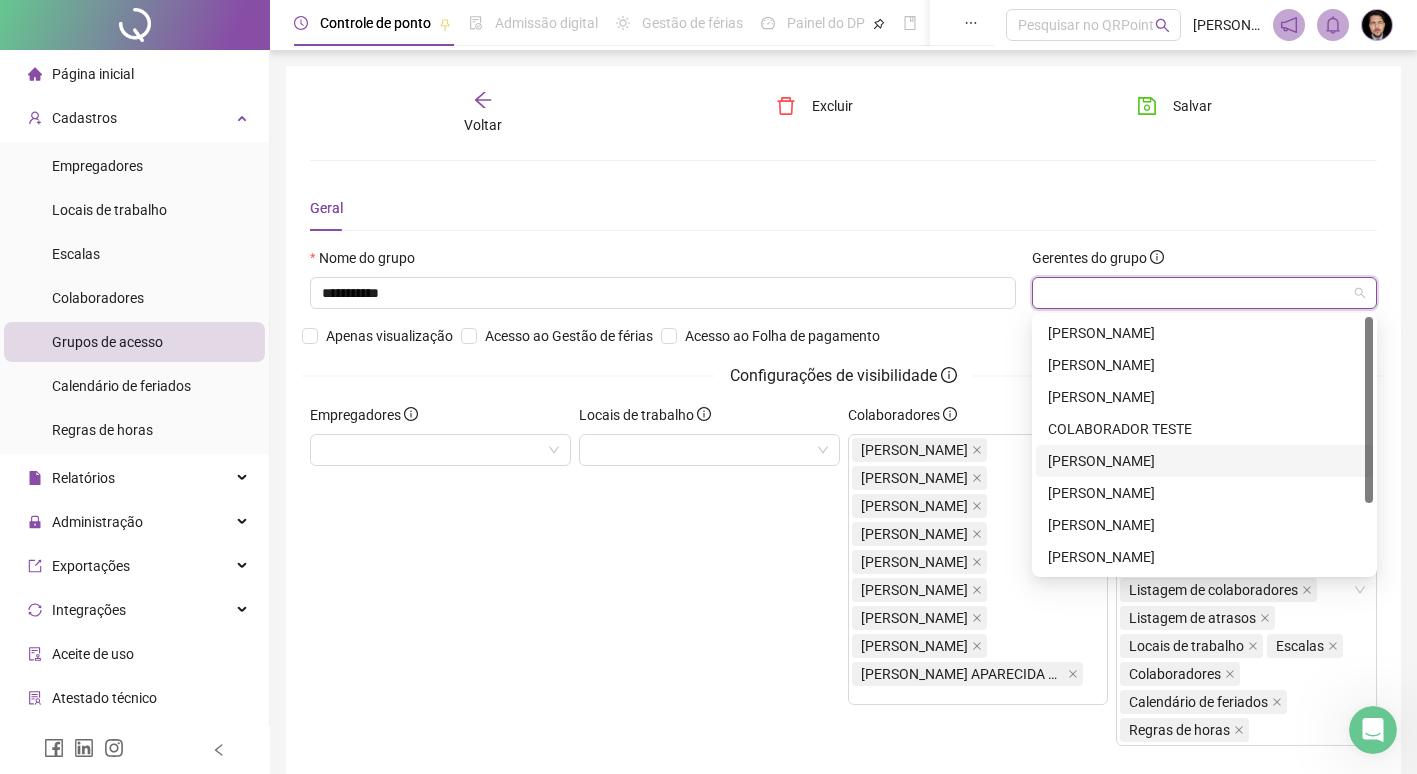 scroll, scrollTop: 96, scrollLeft: 0, axis: vertical 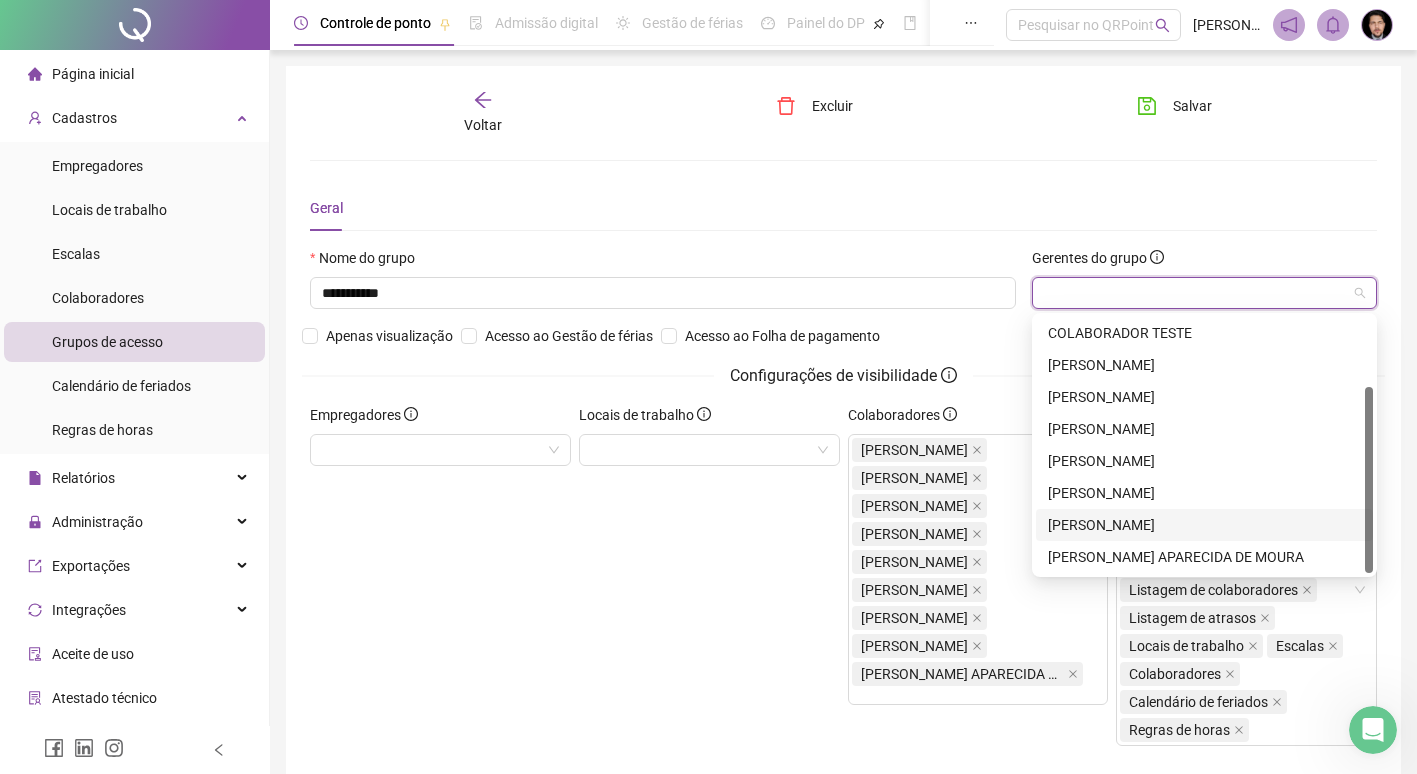 click on "[PERSON_NAME]" at bounding box center [1204, 525] 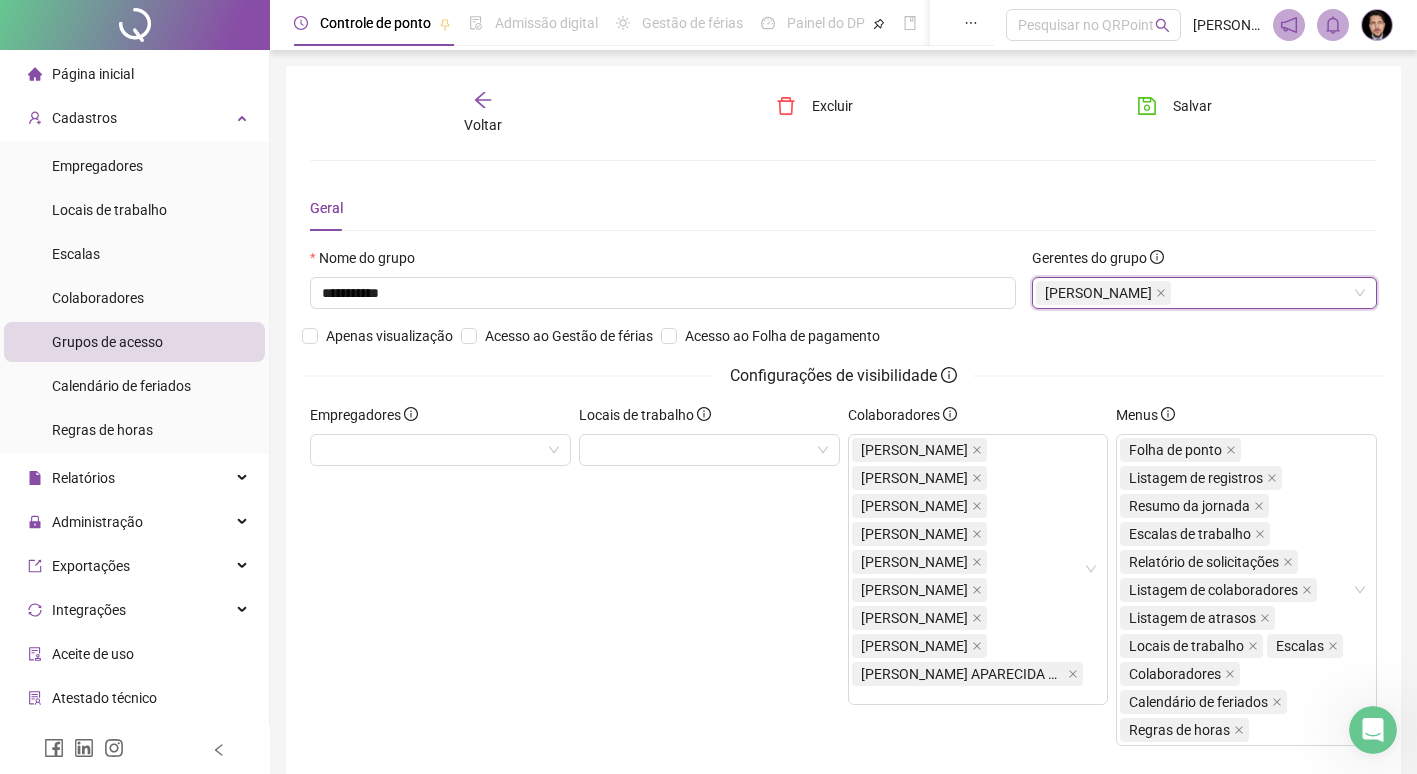 click on "Gerentes do grupo" at bounding box center [1204, 262] 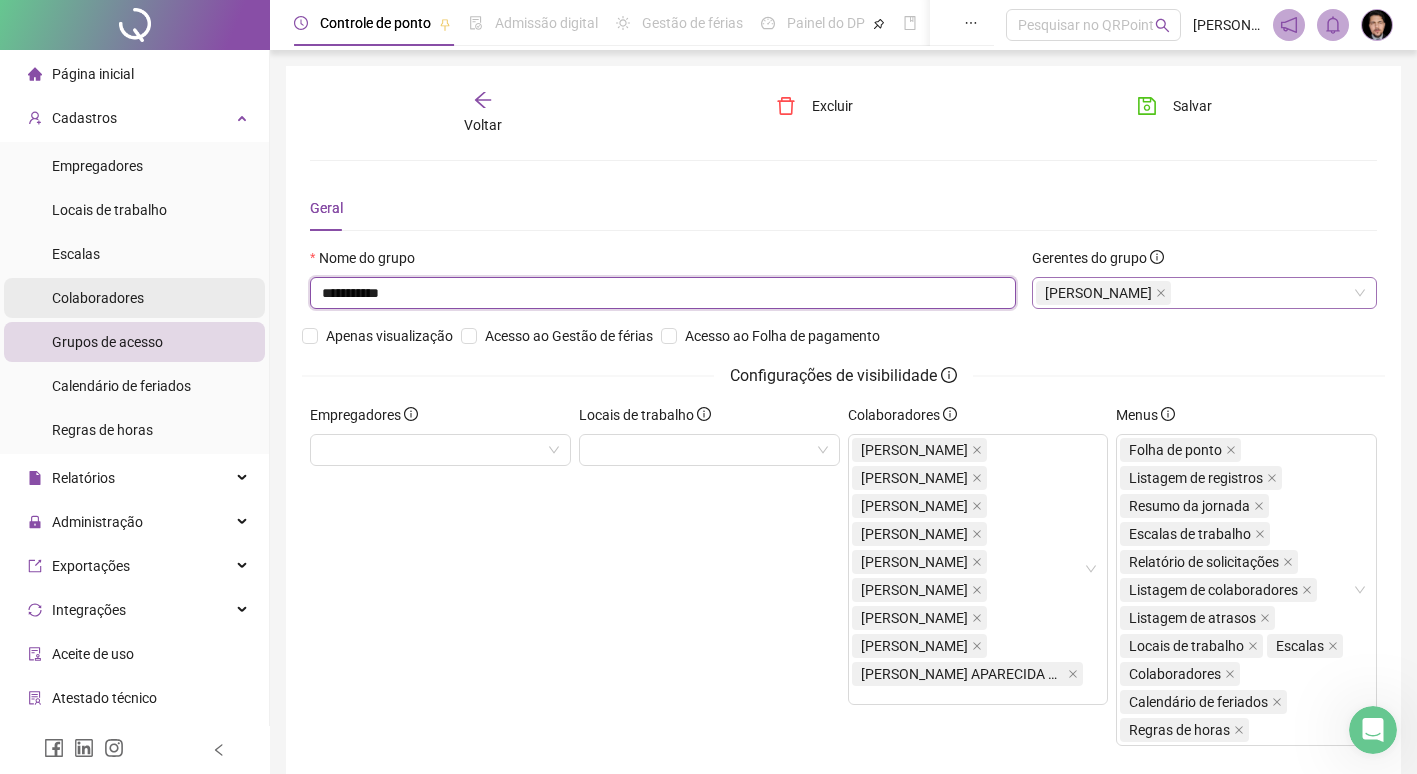 drag, startPoint x: 431, startPoint y: 289, endPoint x: 142, endPoint y: 286, distance: 289.01556 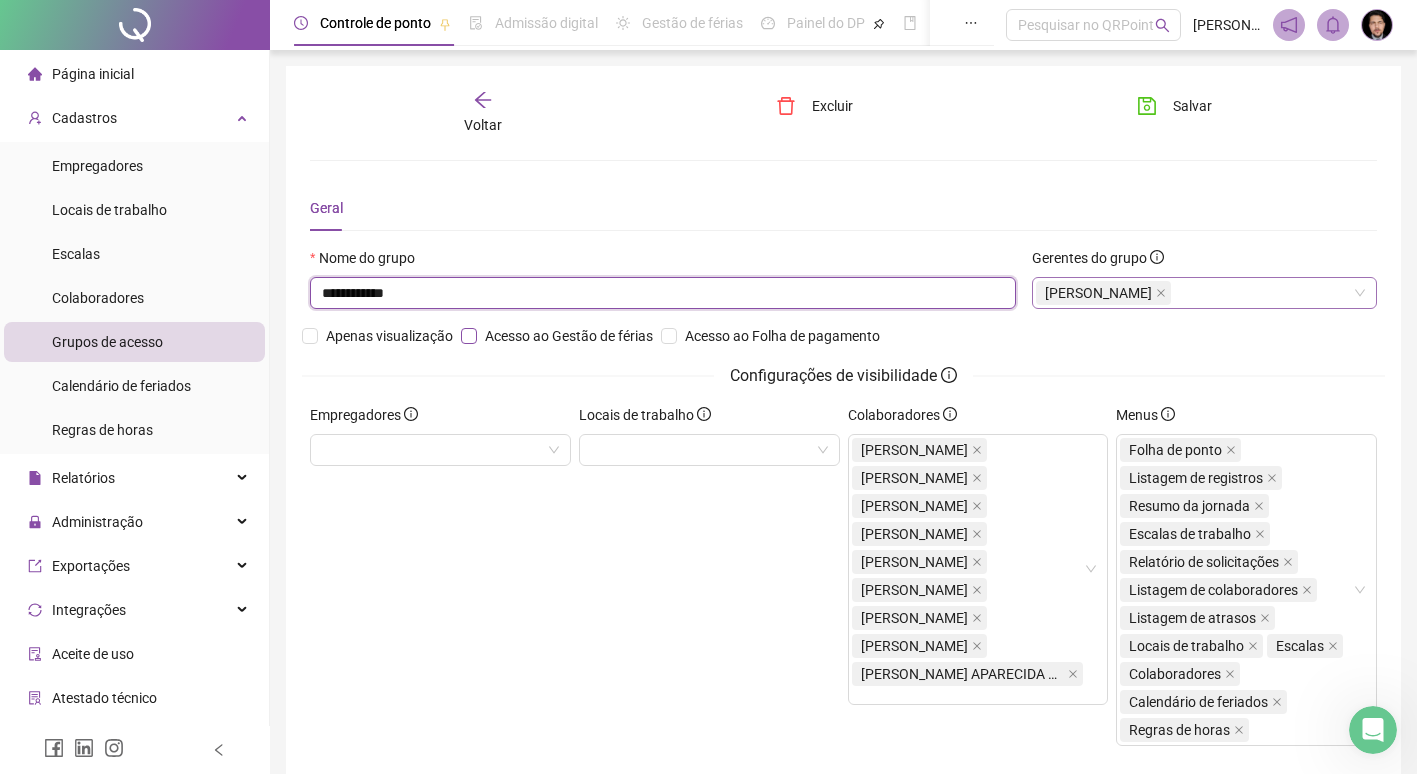 type on "**********" 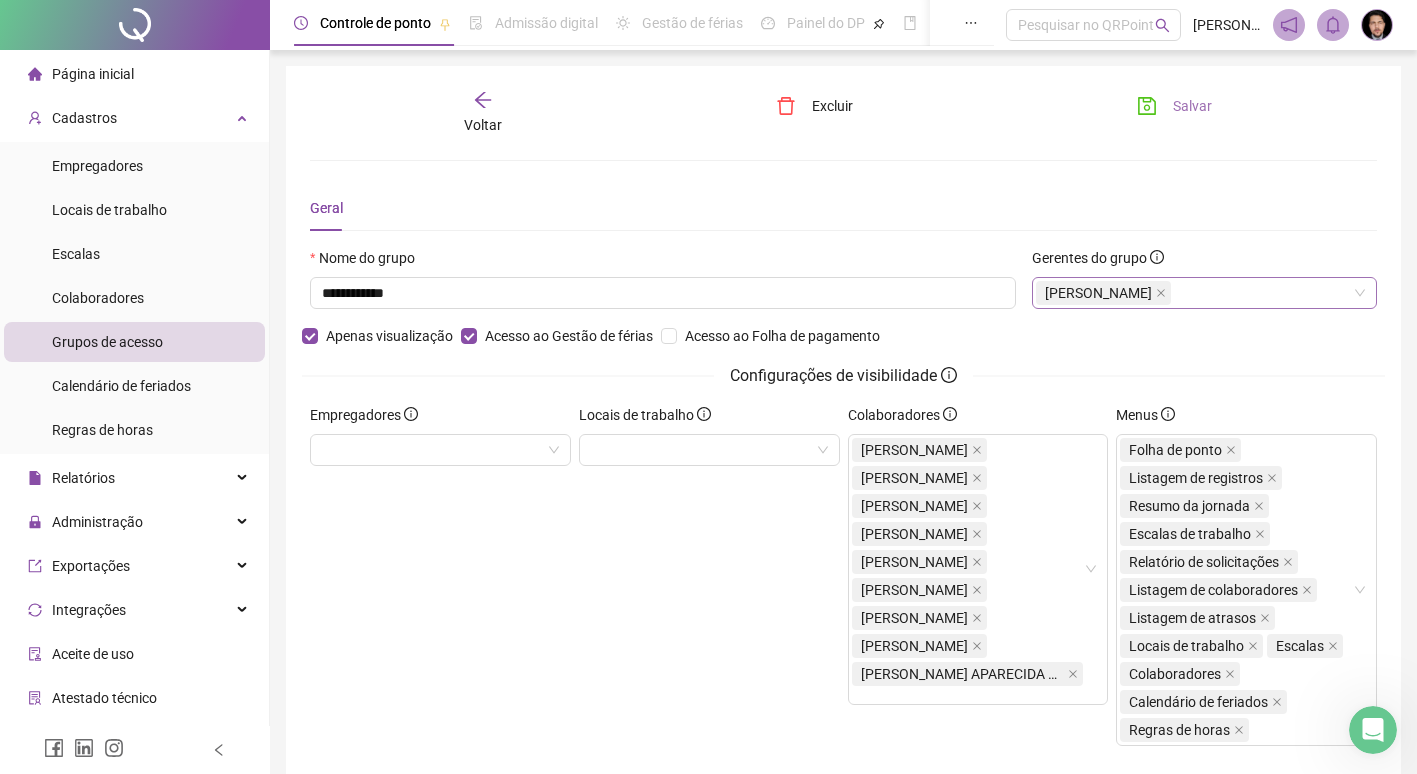 click 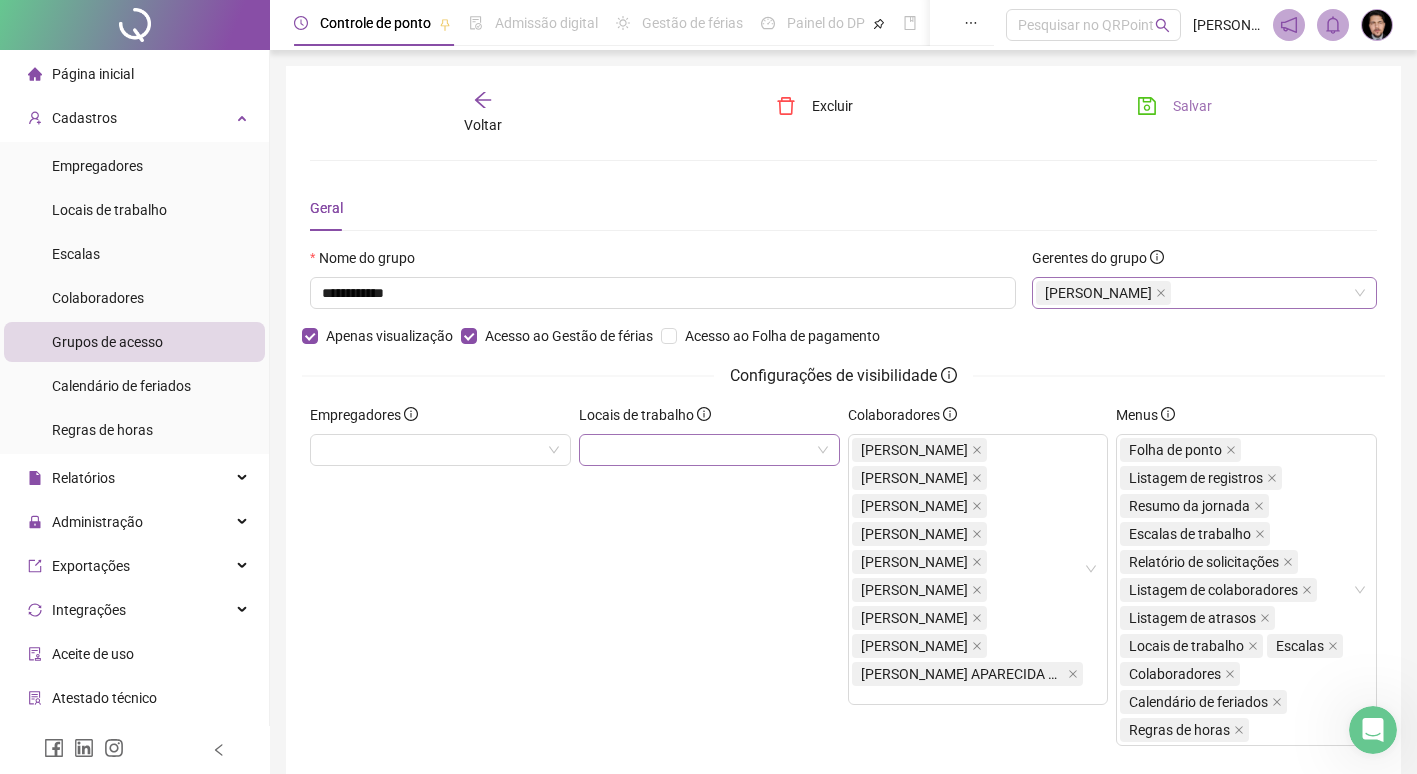 click at bounding box center [709, 450] 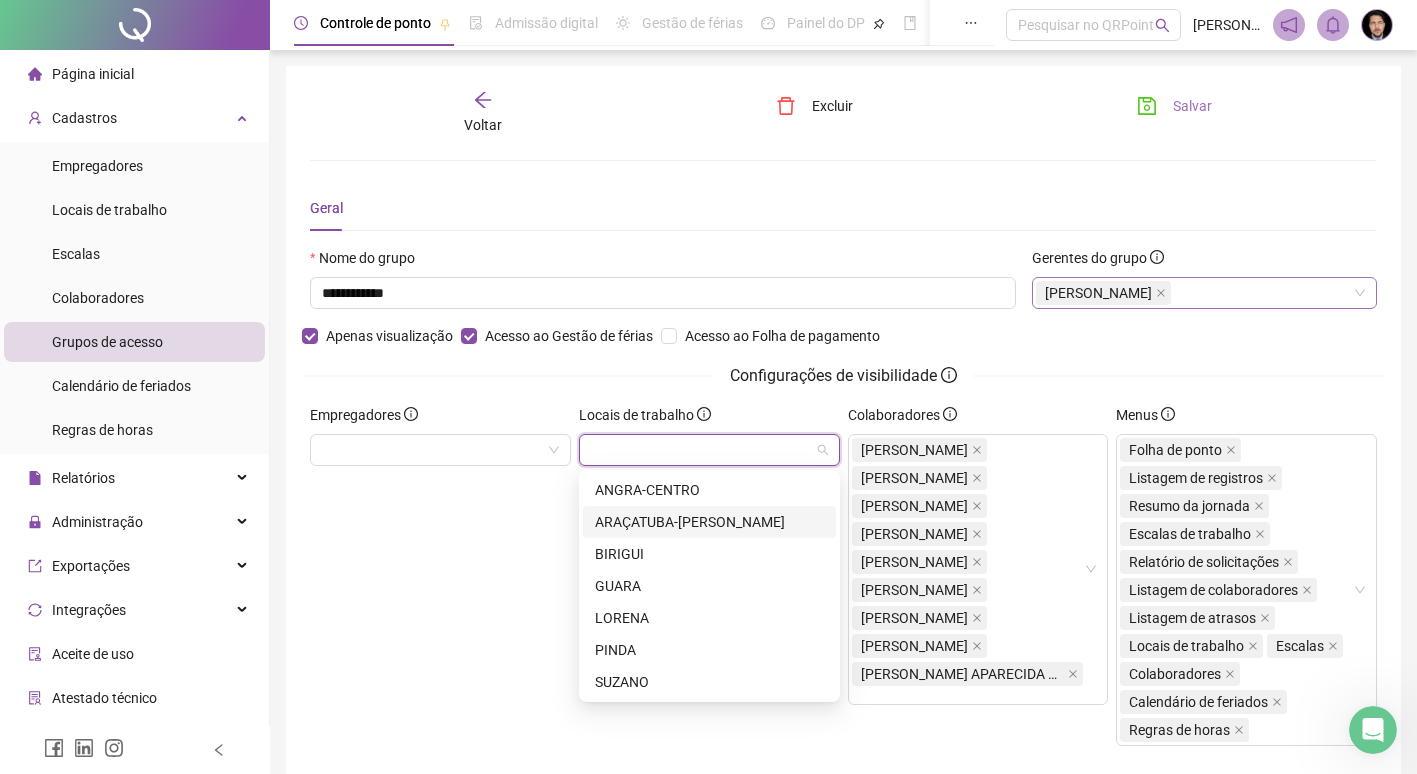 click on "Empregadores" at bounding box center (440, 583) 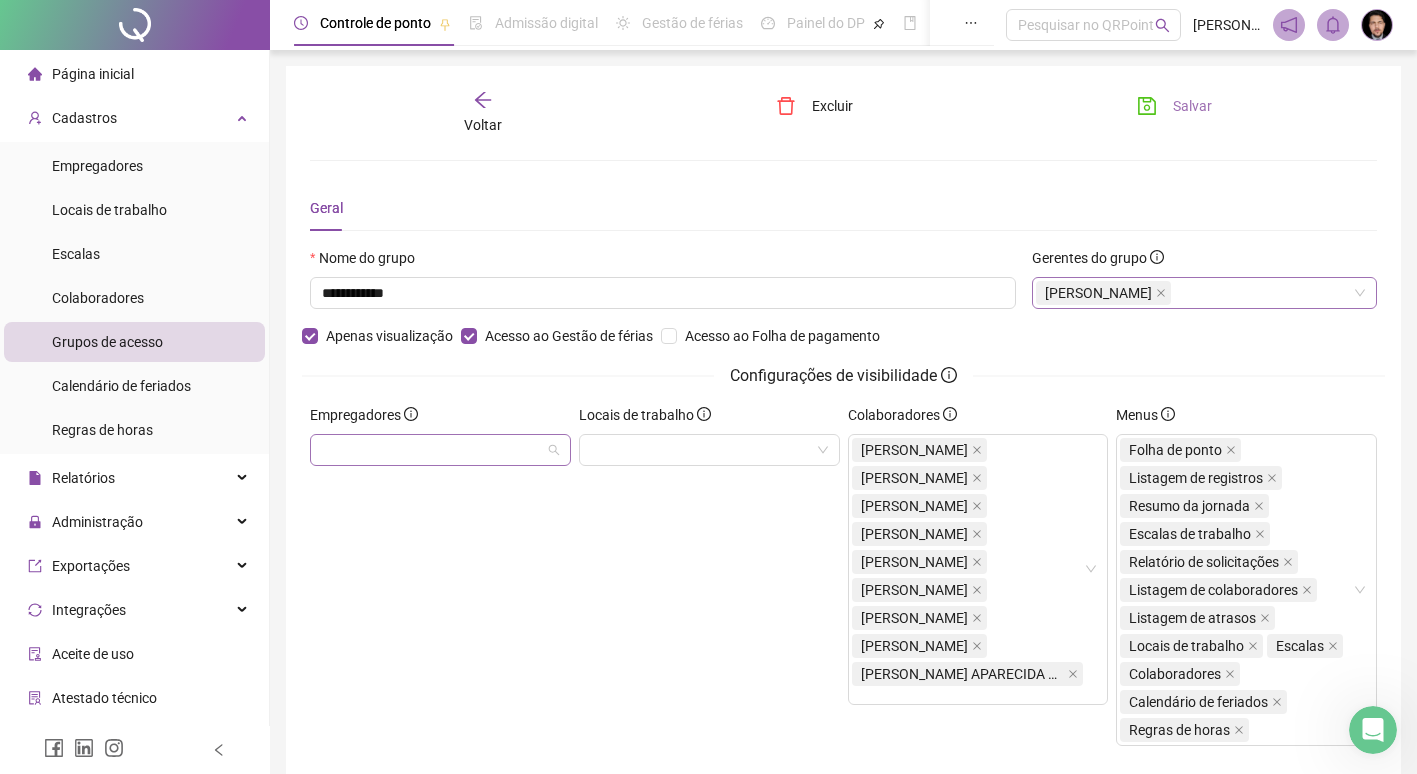 click at bounding box center (430, 449) 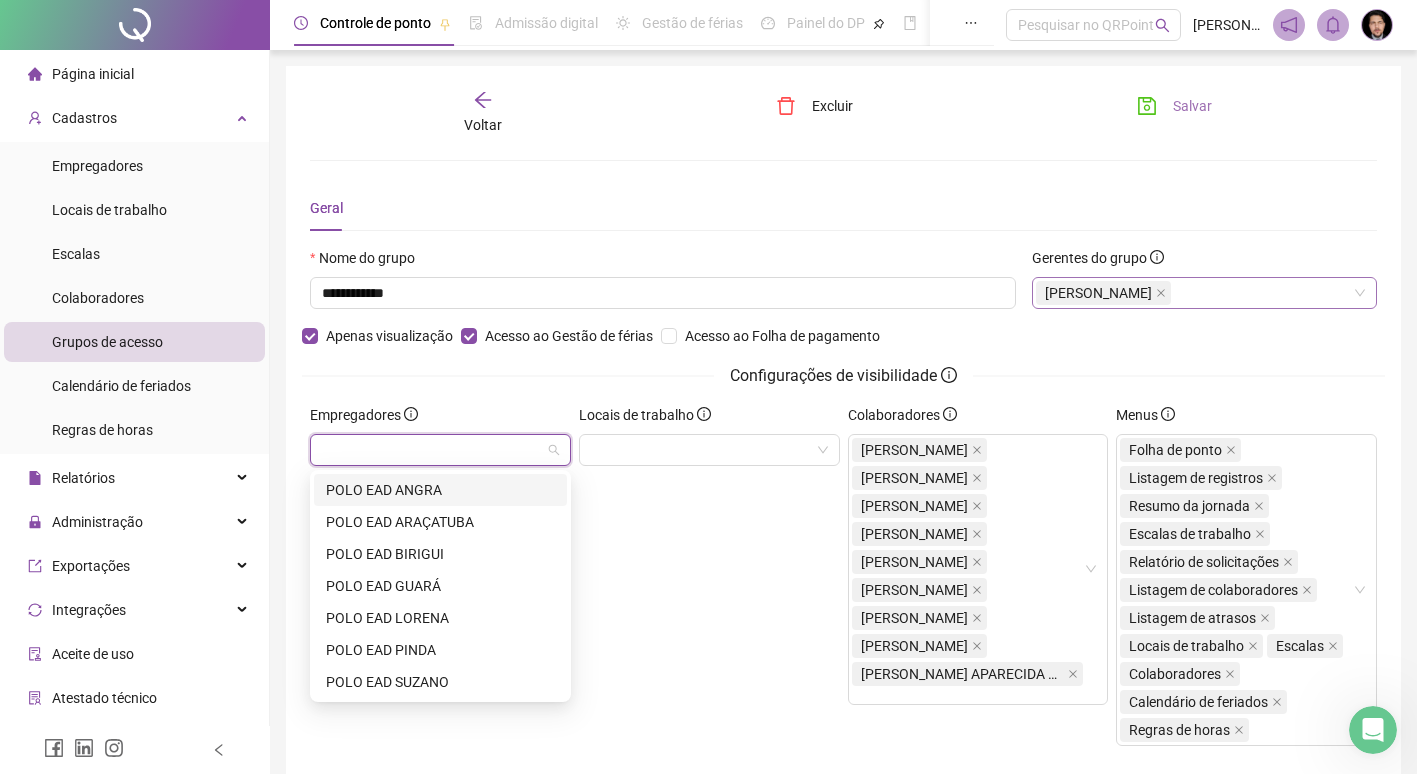 scroll, scrollTop: 126, scrollLeft: 0, axis: vertical 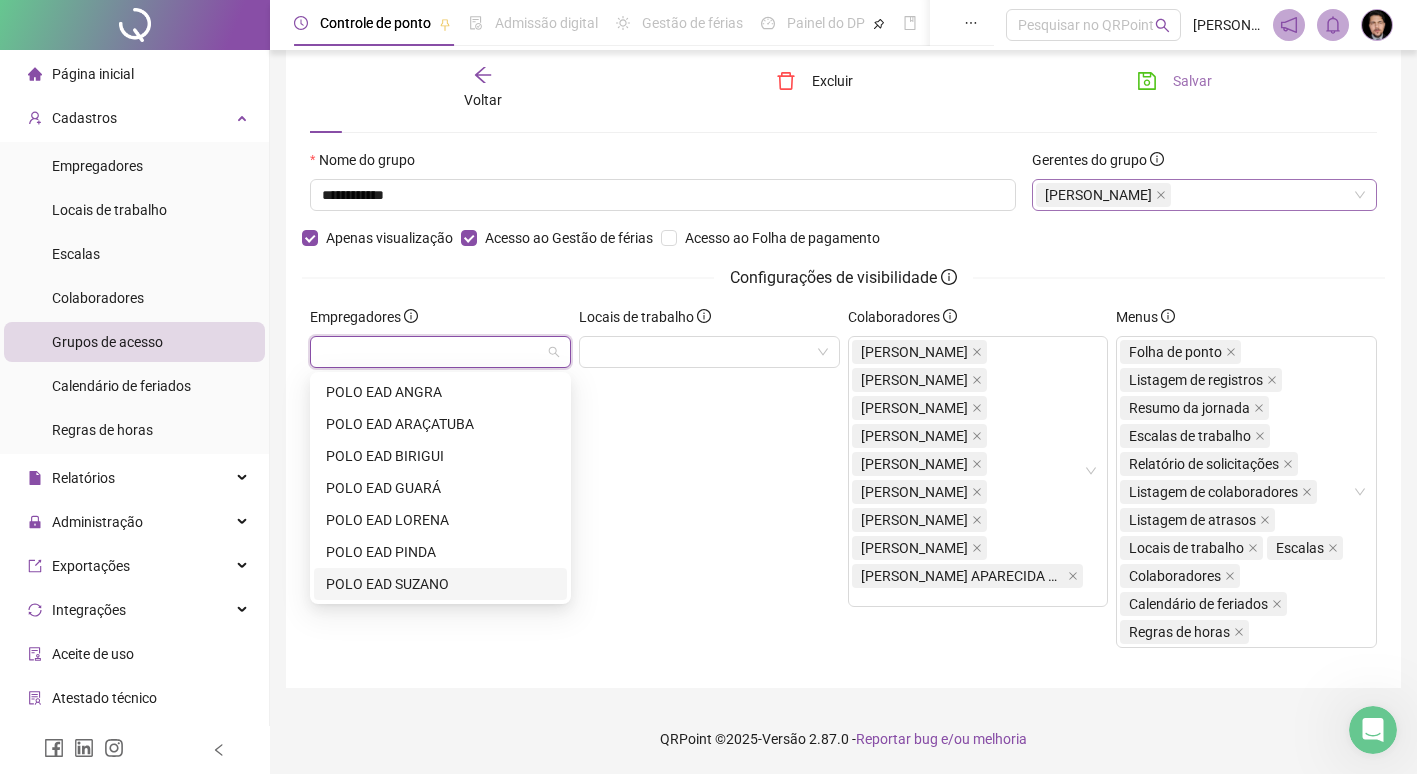 click on "Locais de trabalho" at bounding box center (709, 485) 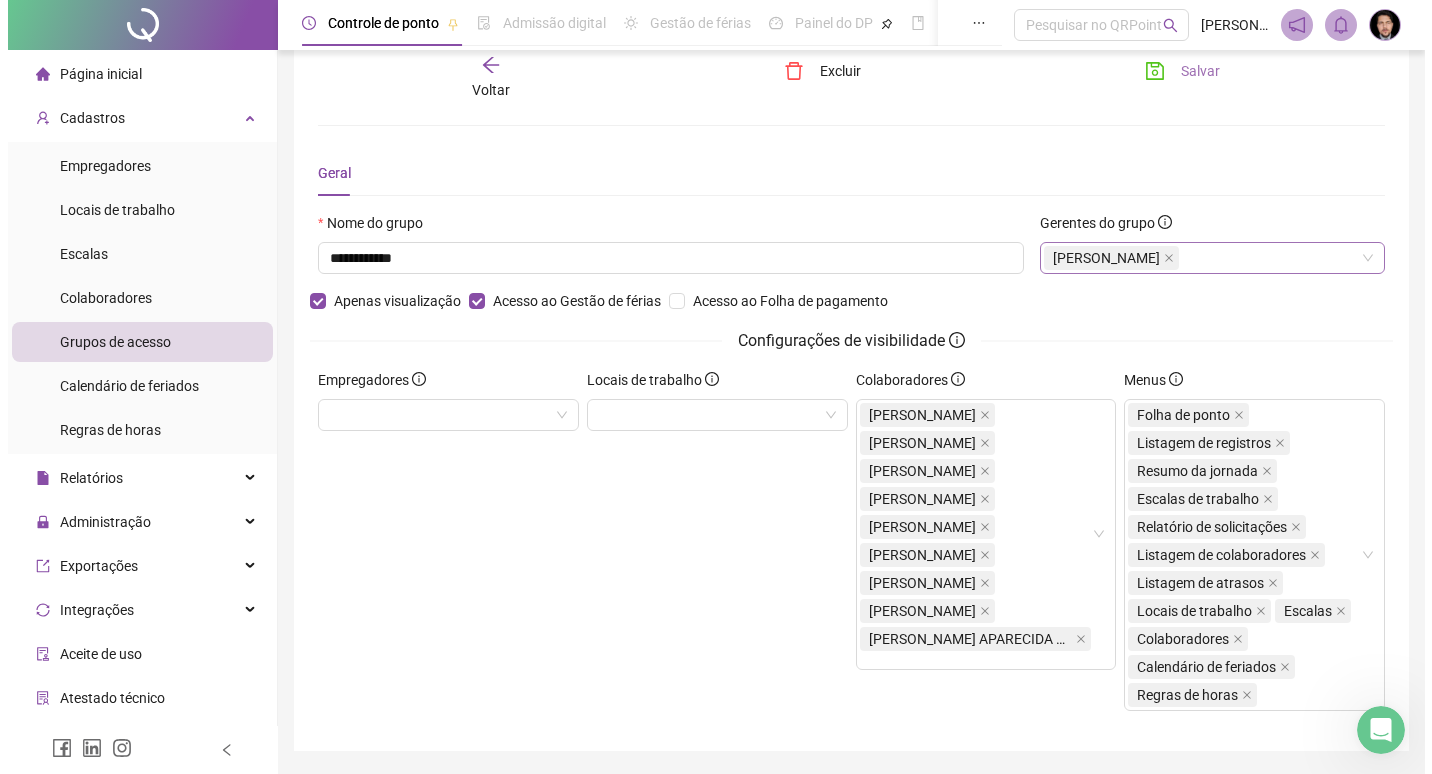 scroll, scrollTop: 0, scrollLeft: 0, axis: both 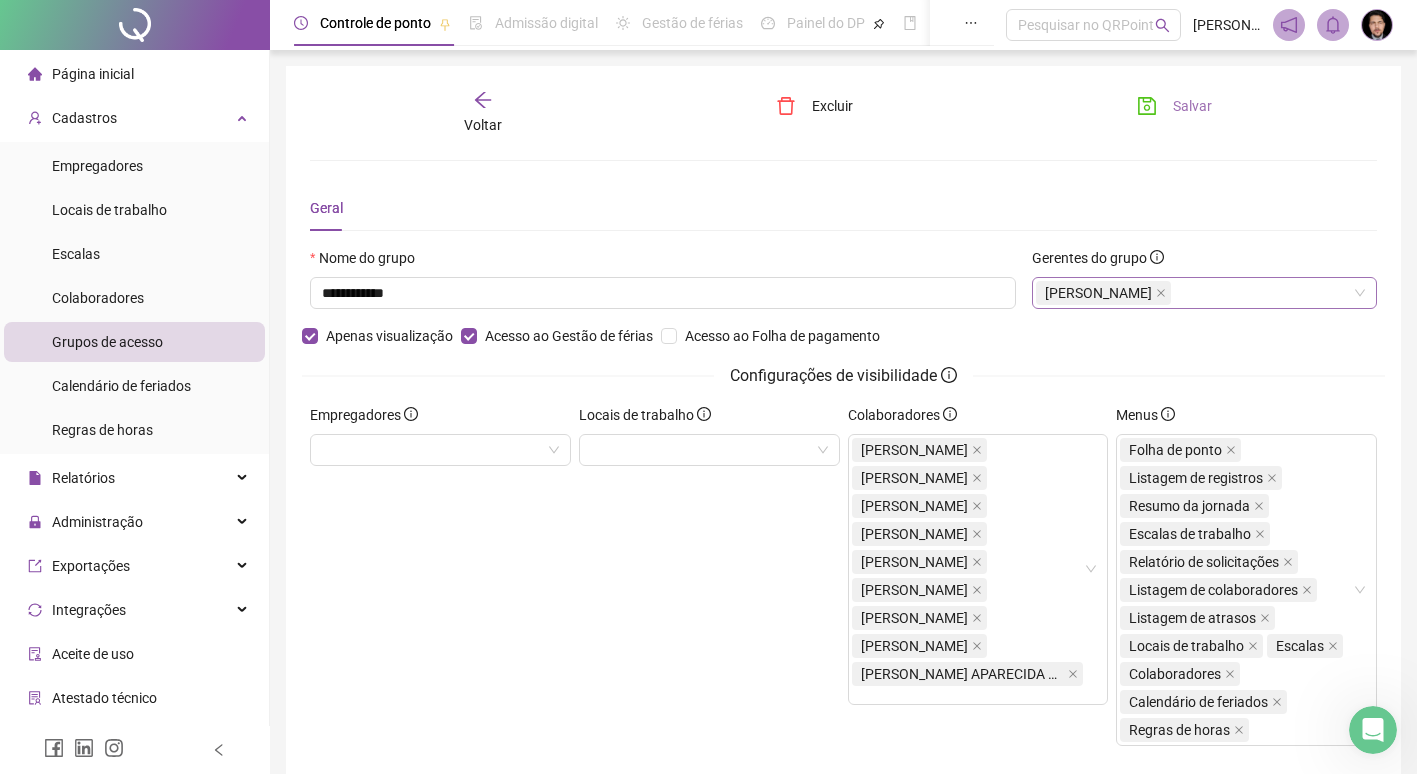 click 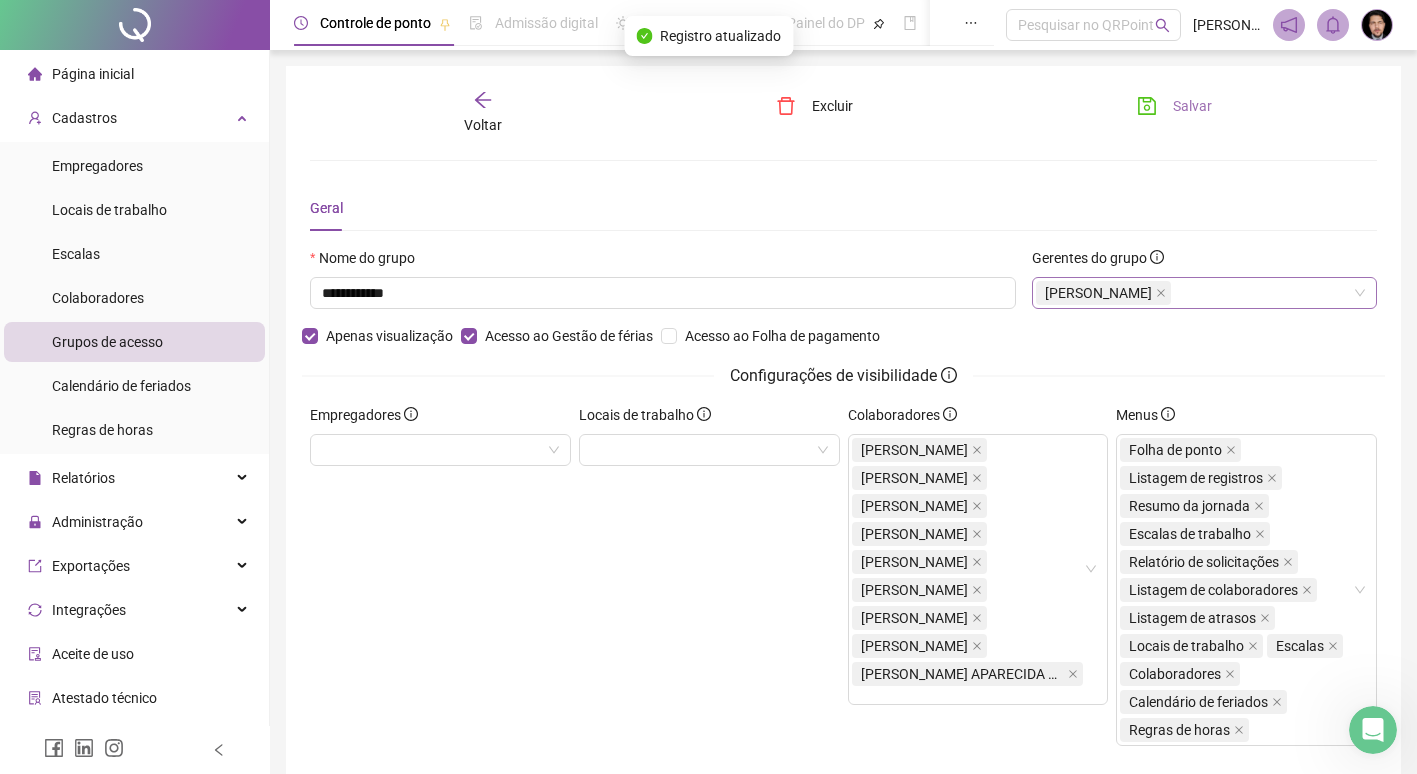 click 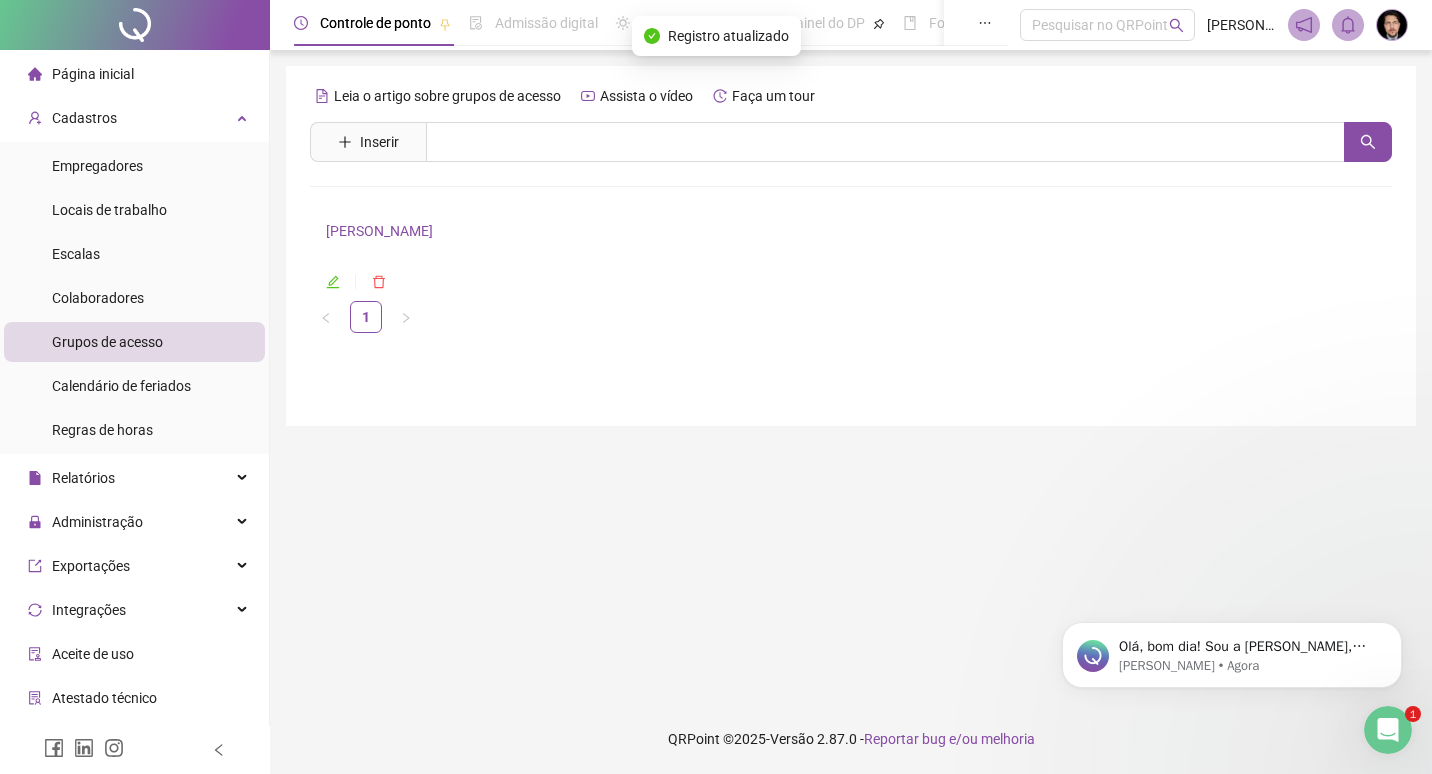 scroll, scrollTop: 0, scrollLeft: 0, axis: both 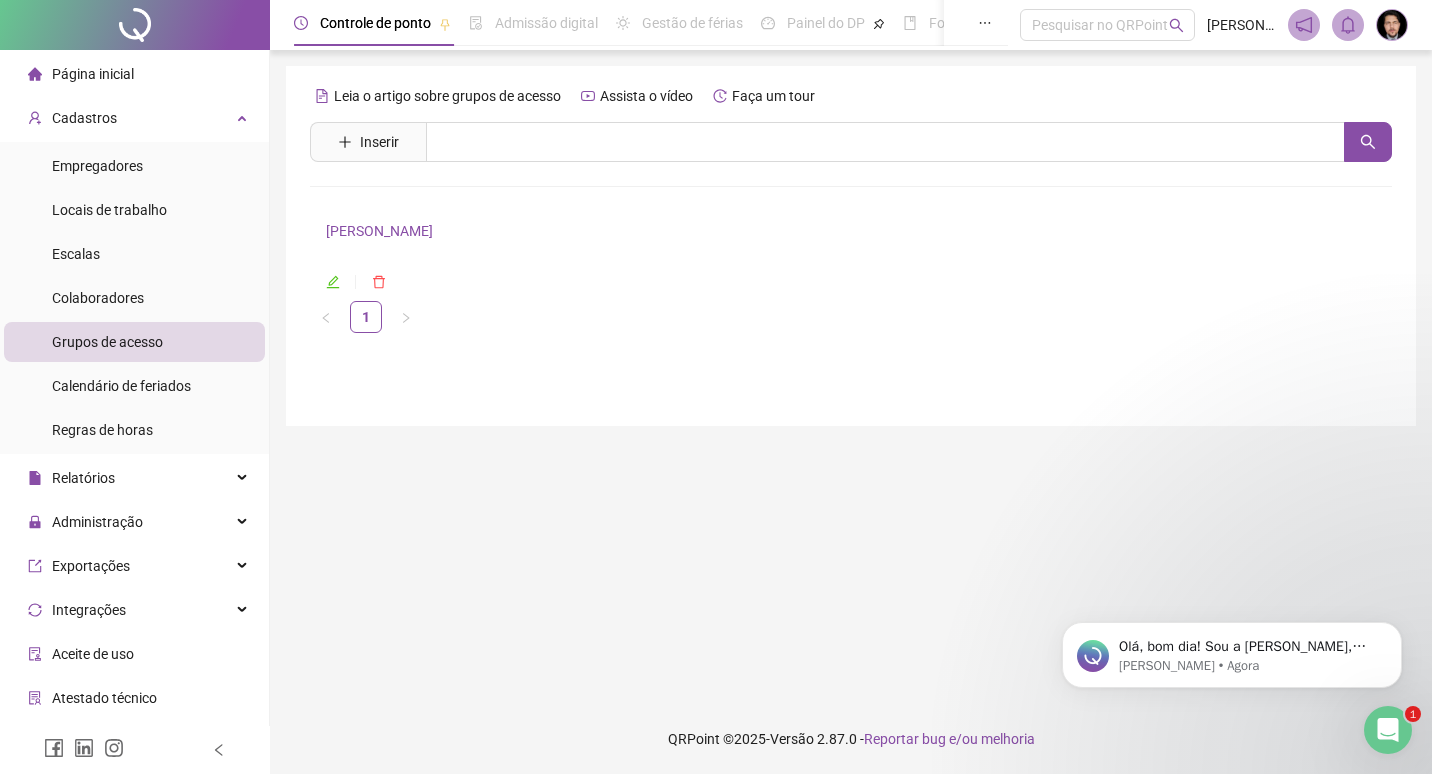 click 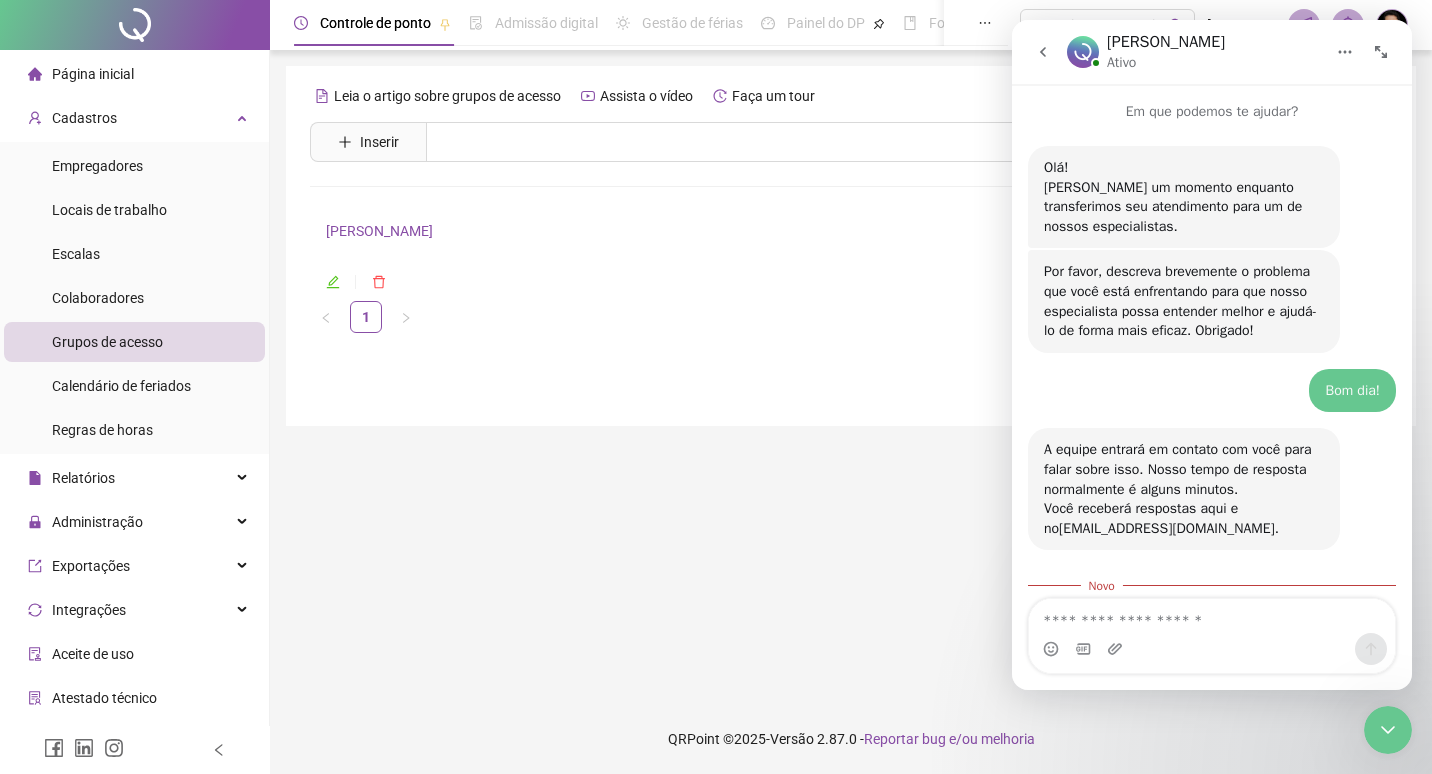 scroll, scrollTop: 125, scrollLeft: 0, axis: vertical 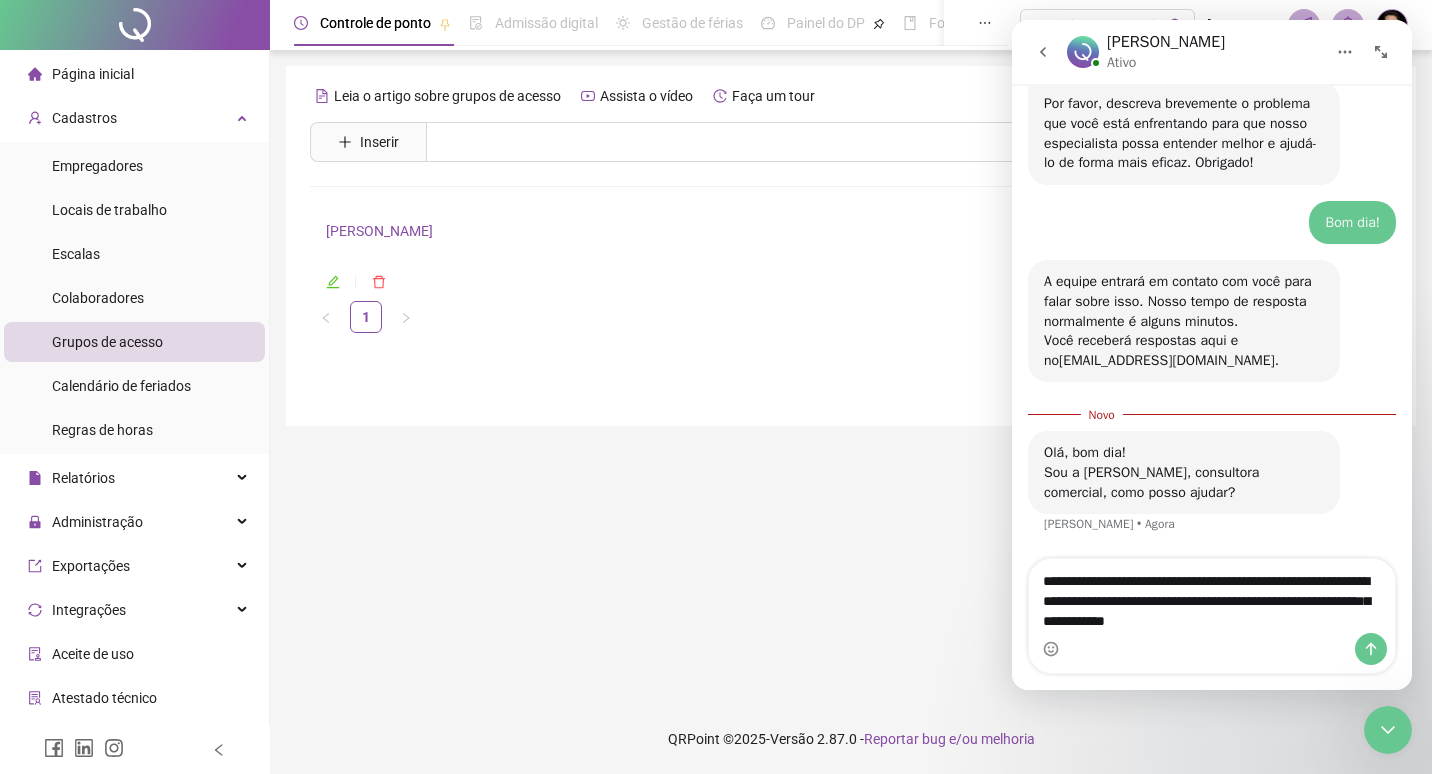 type on "**********" 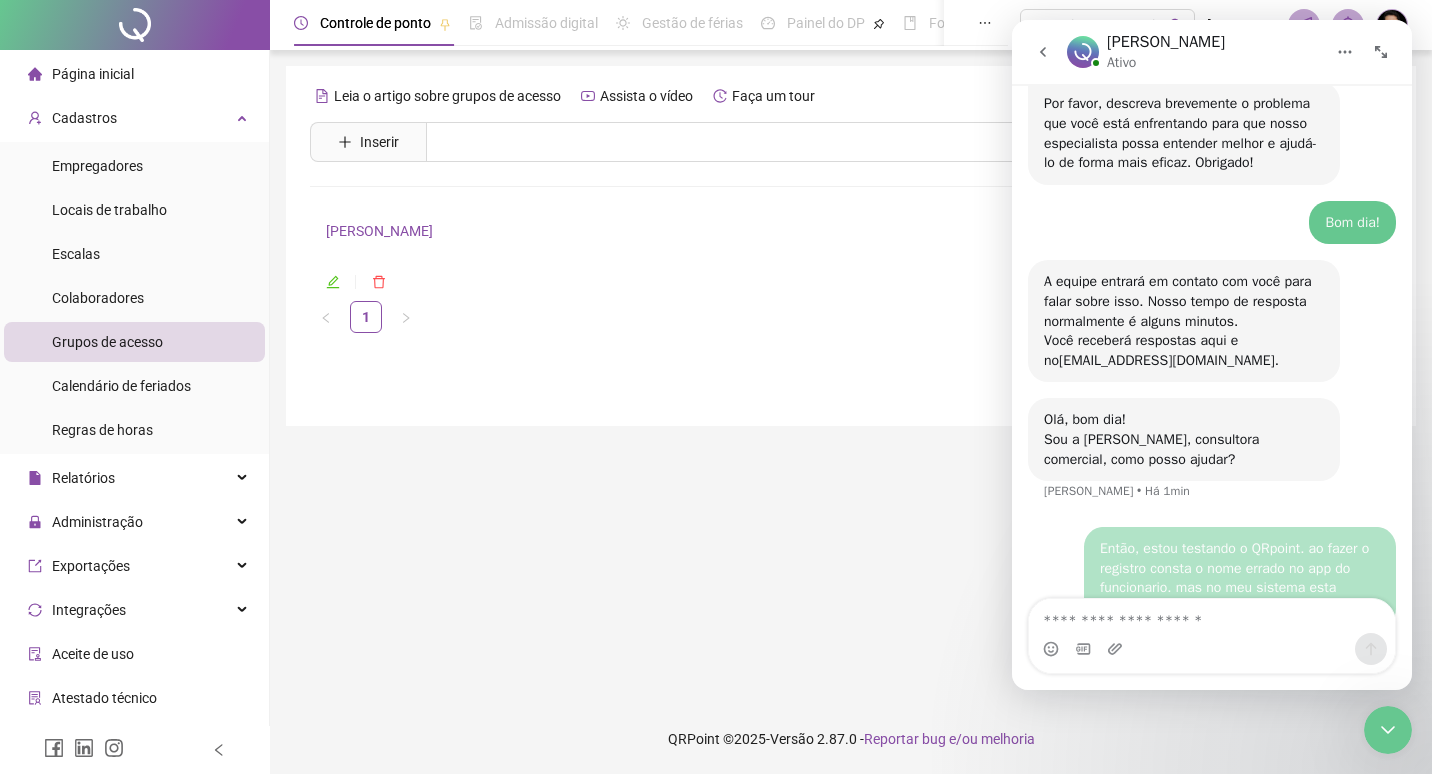 scroll, scrollTop: 210, scrollLeft: 0, axis: vertical 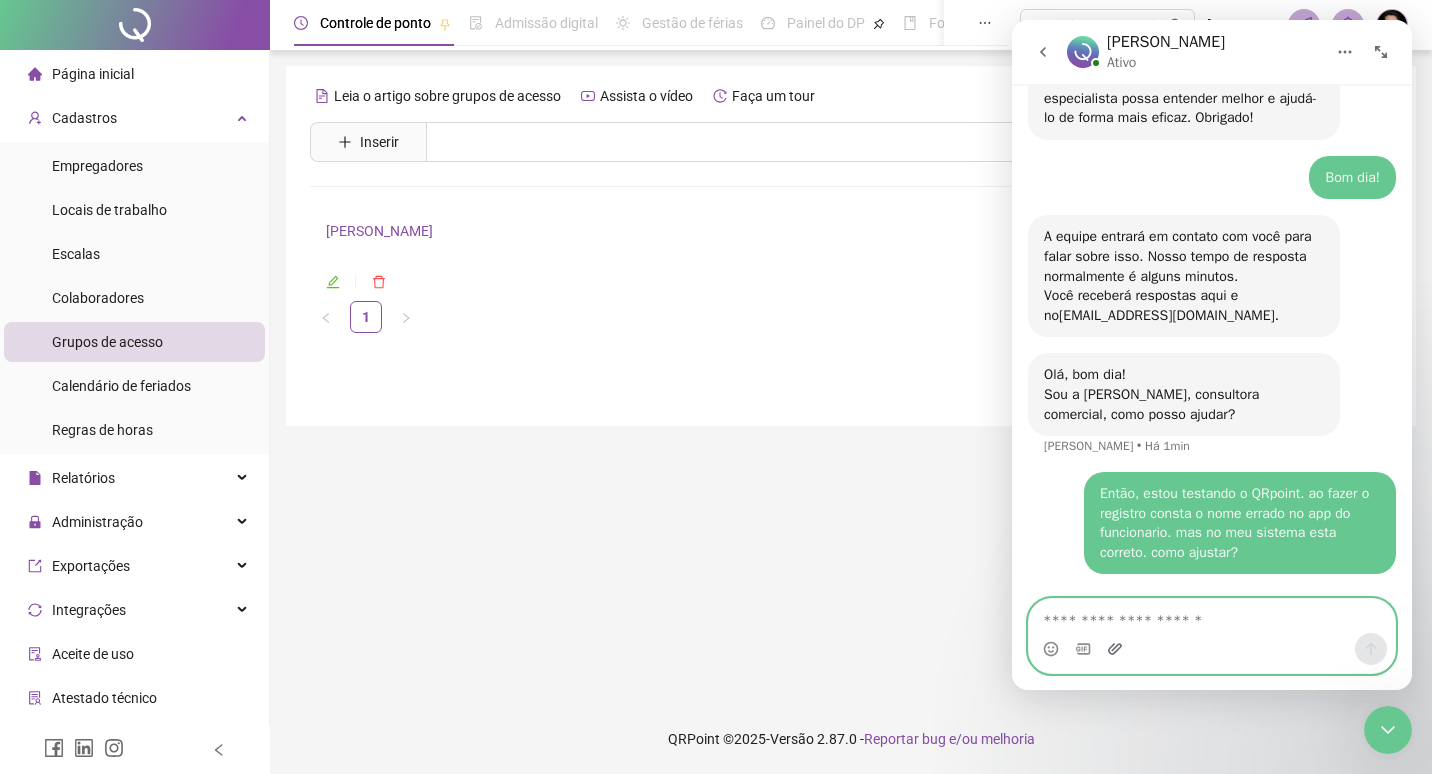 click 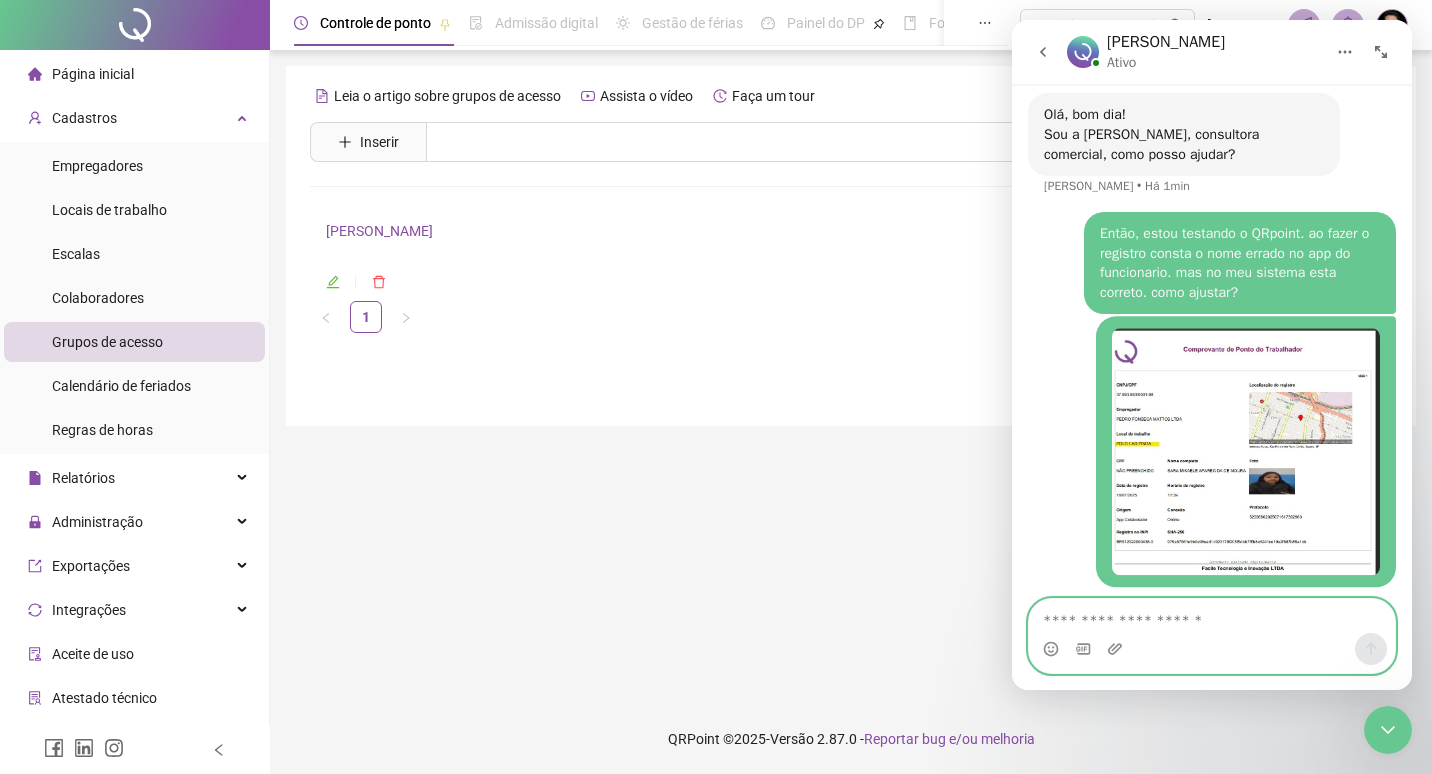 scroll, scrollTop: 483, scrollLeft: 0, axis: vertical 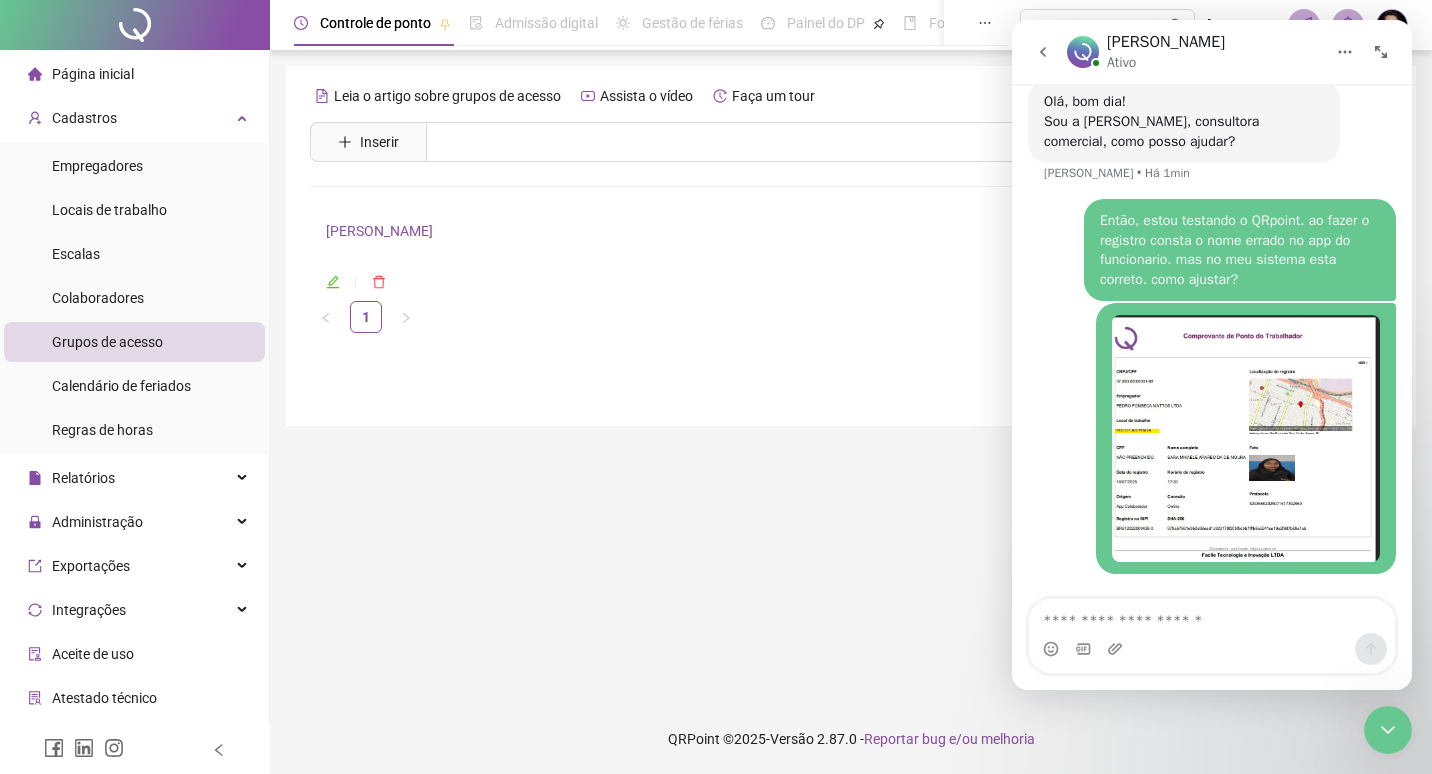 click at bounding box center (1246, 438) 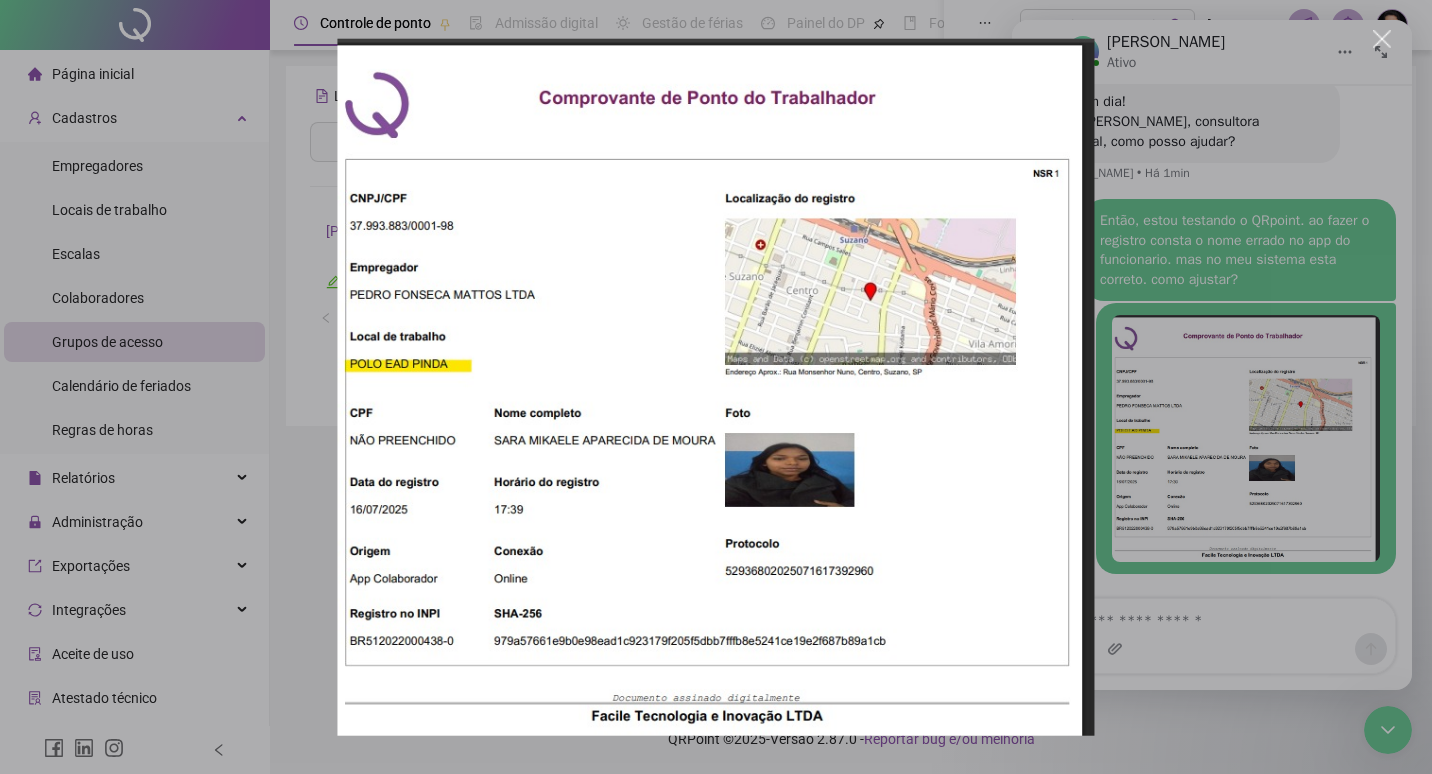 click at bounding box center [716, 387] 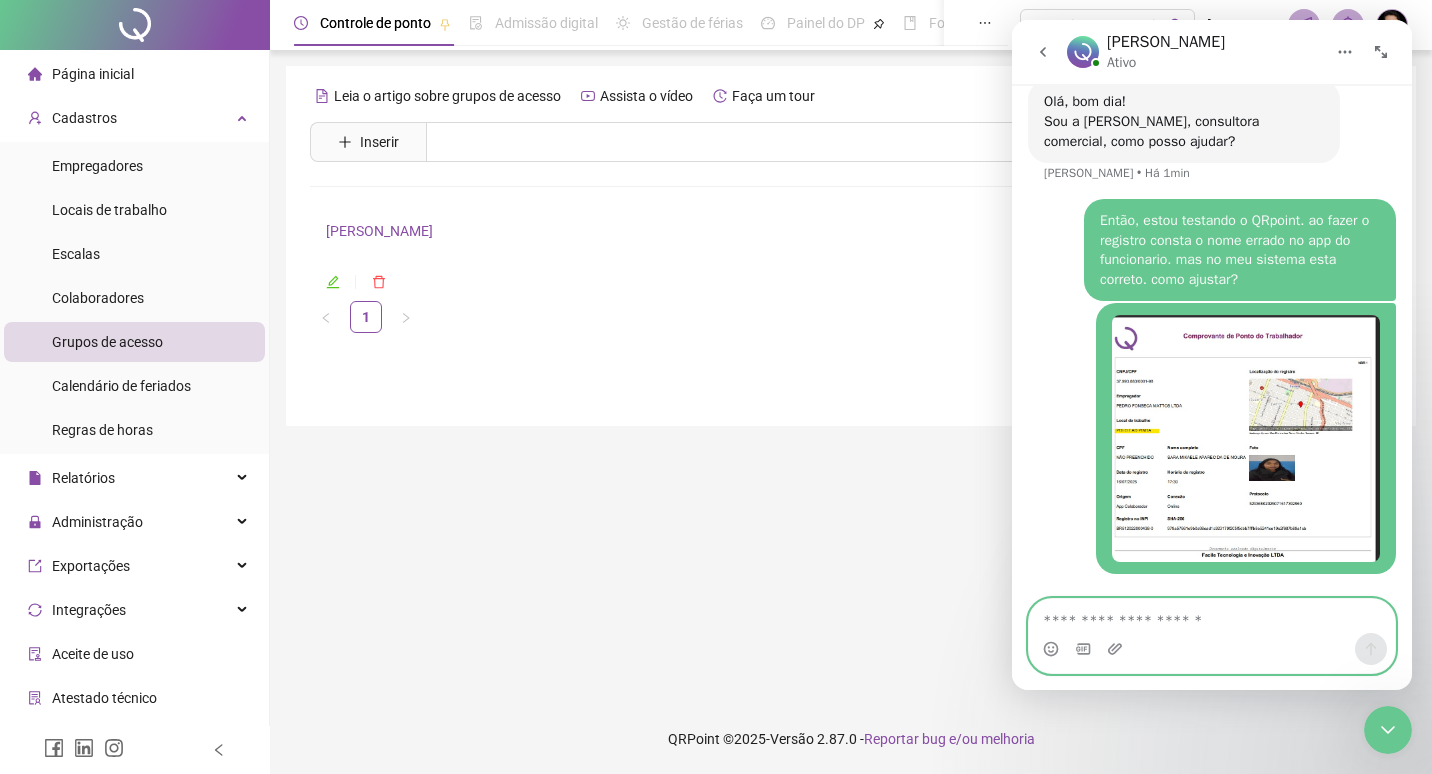 click at bounding box center (1212, 616) 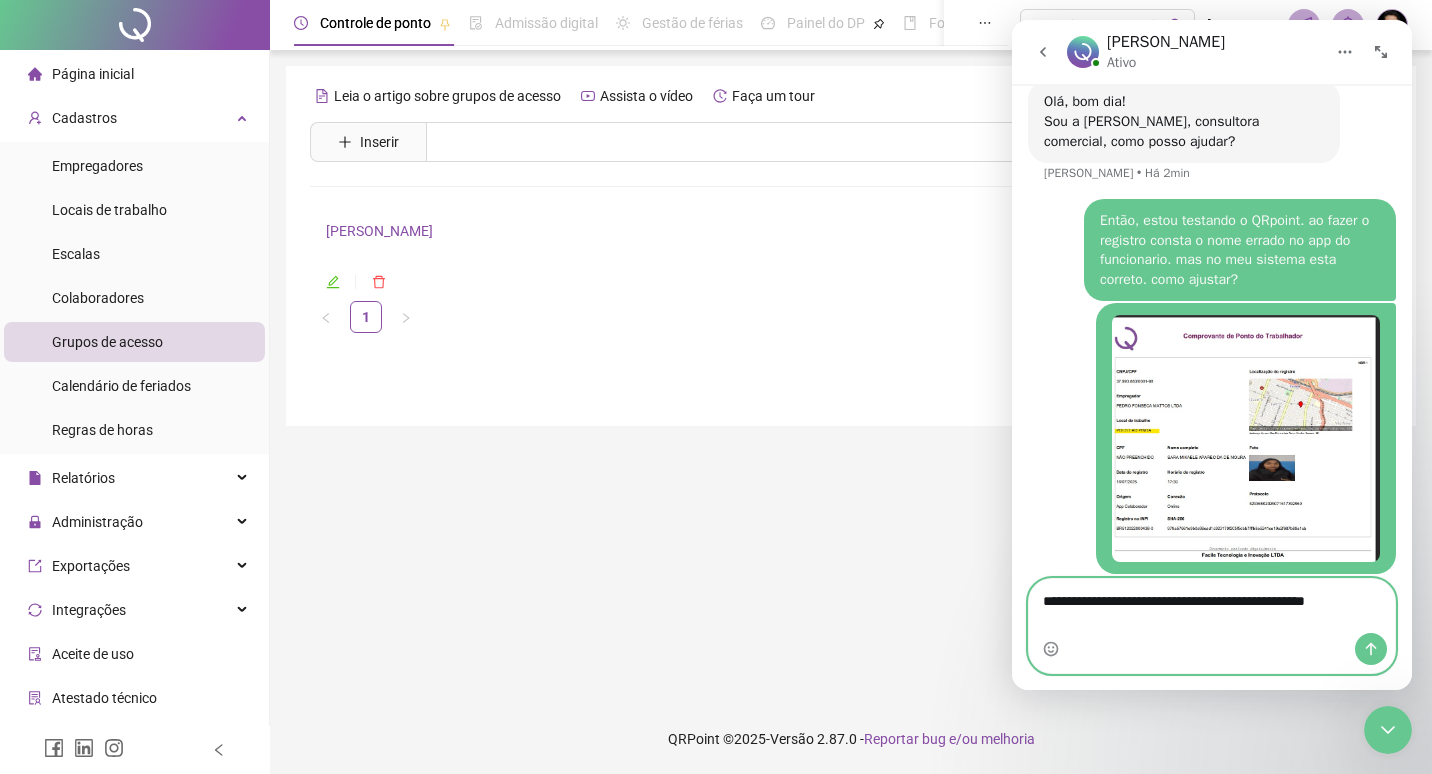 type on "**********" 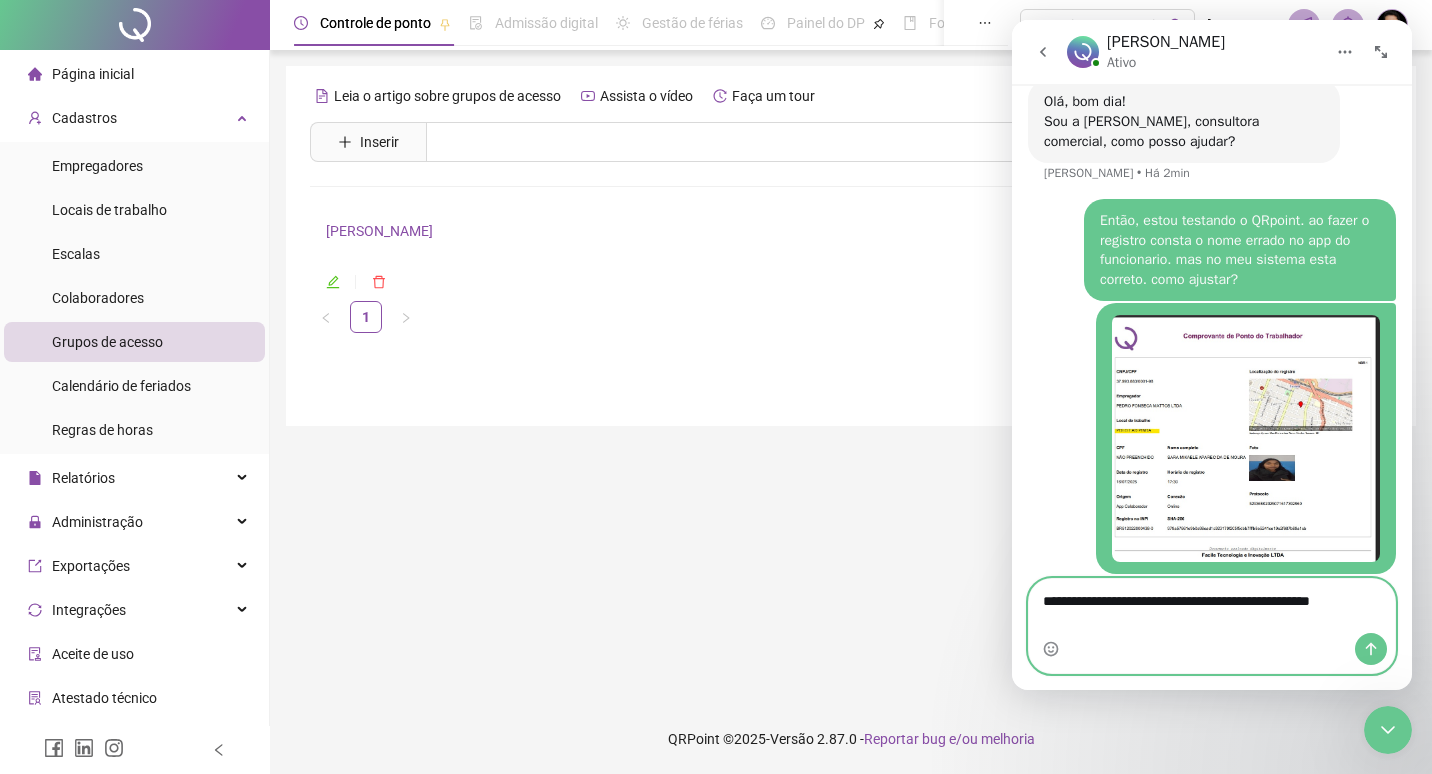 scroll, scrollTop: 503, scrollLeft: 0, axis: vertical 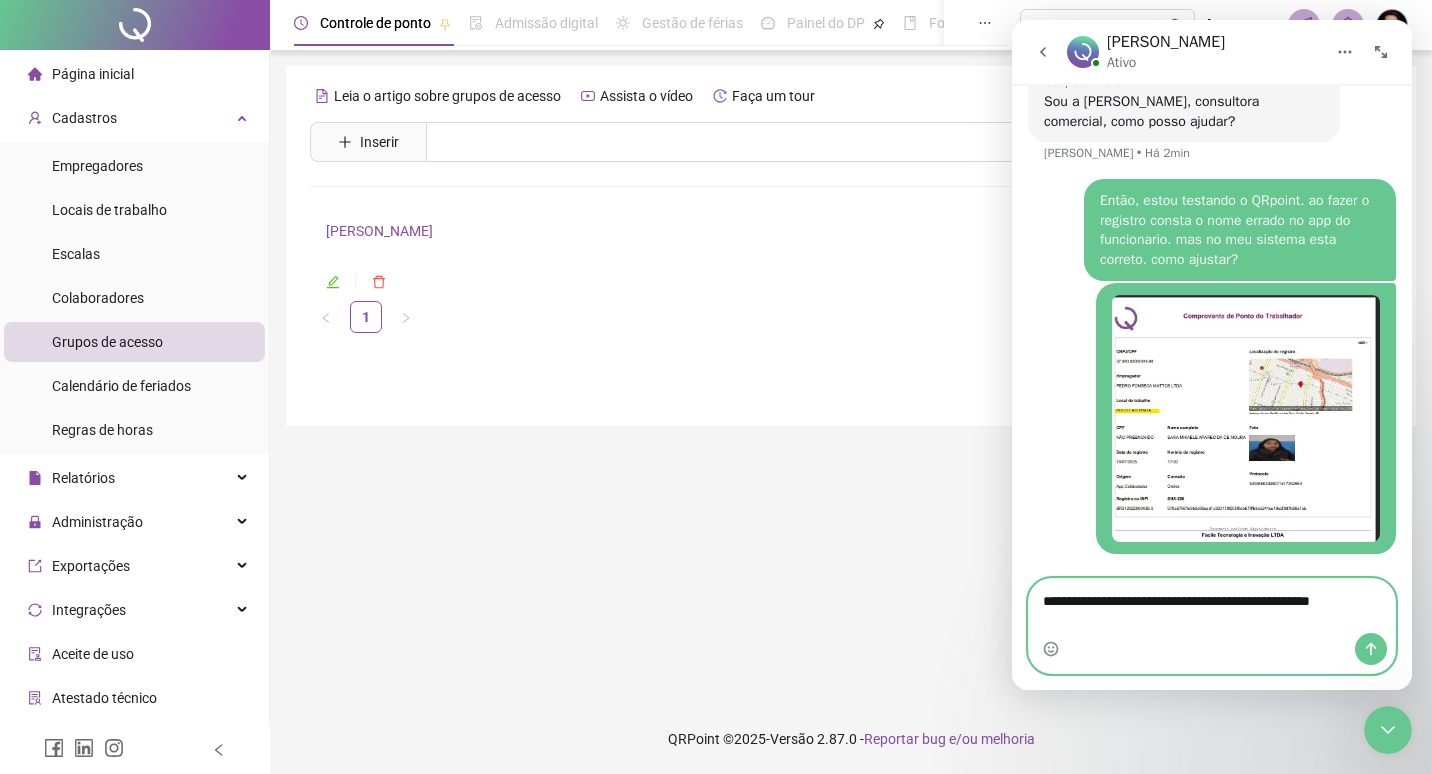 type 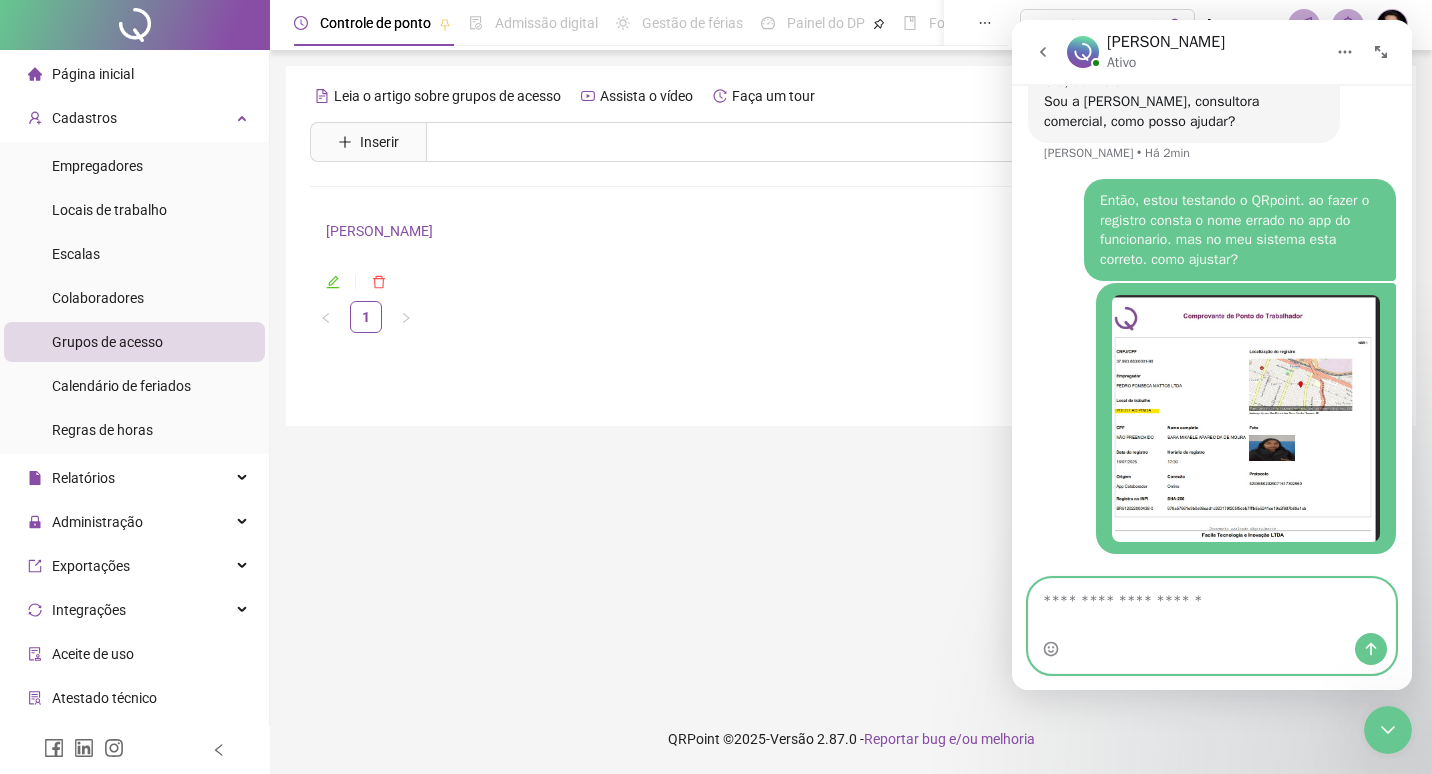 scroll, scrollTop: 548, scrollLeft: 0, axis: vertical 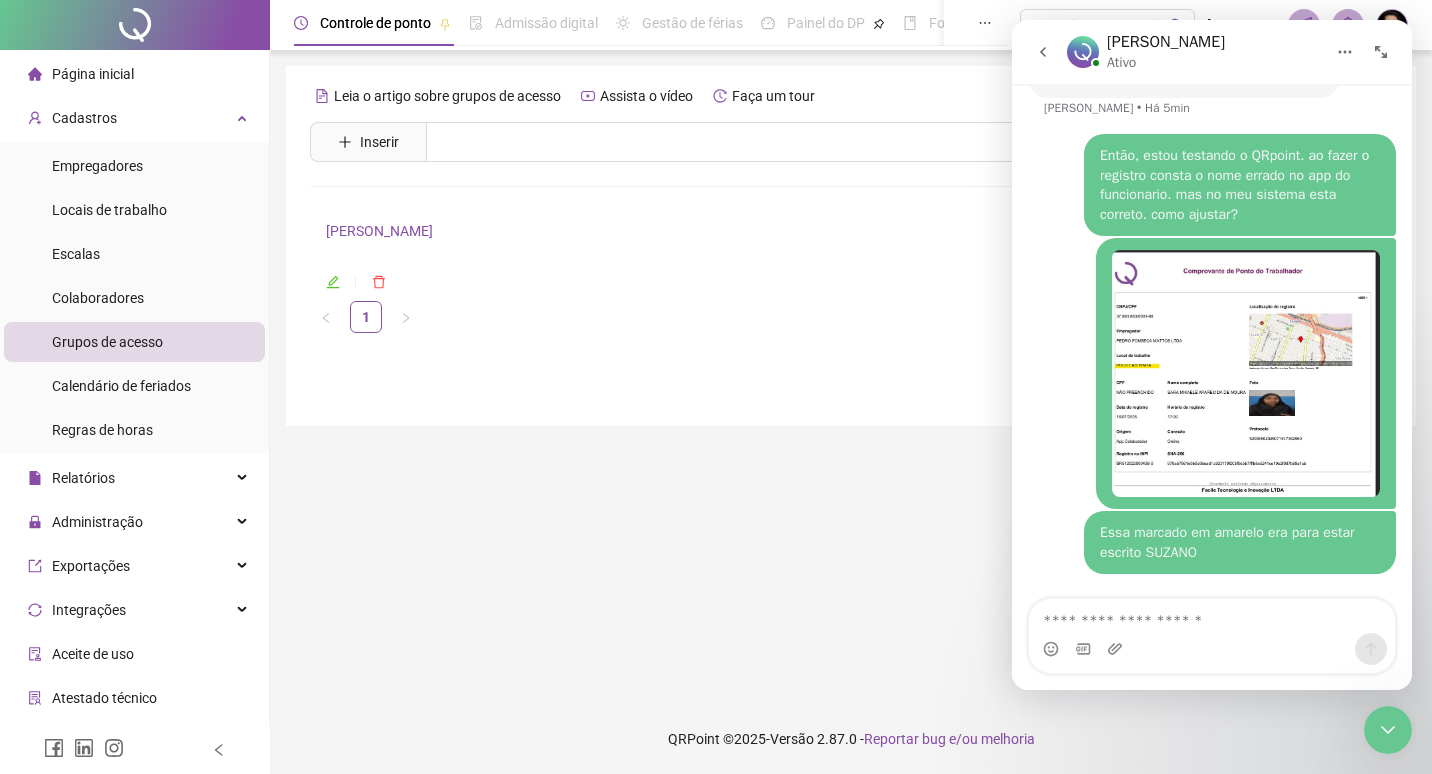 click at bounding box center (1246, 373) 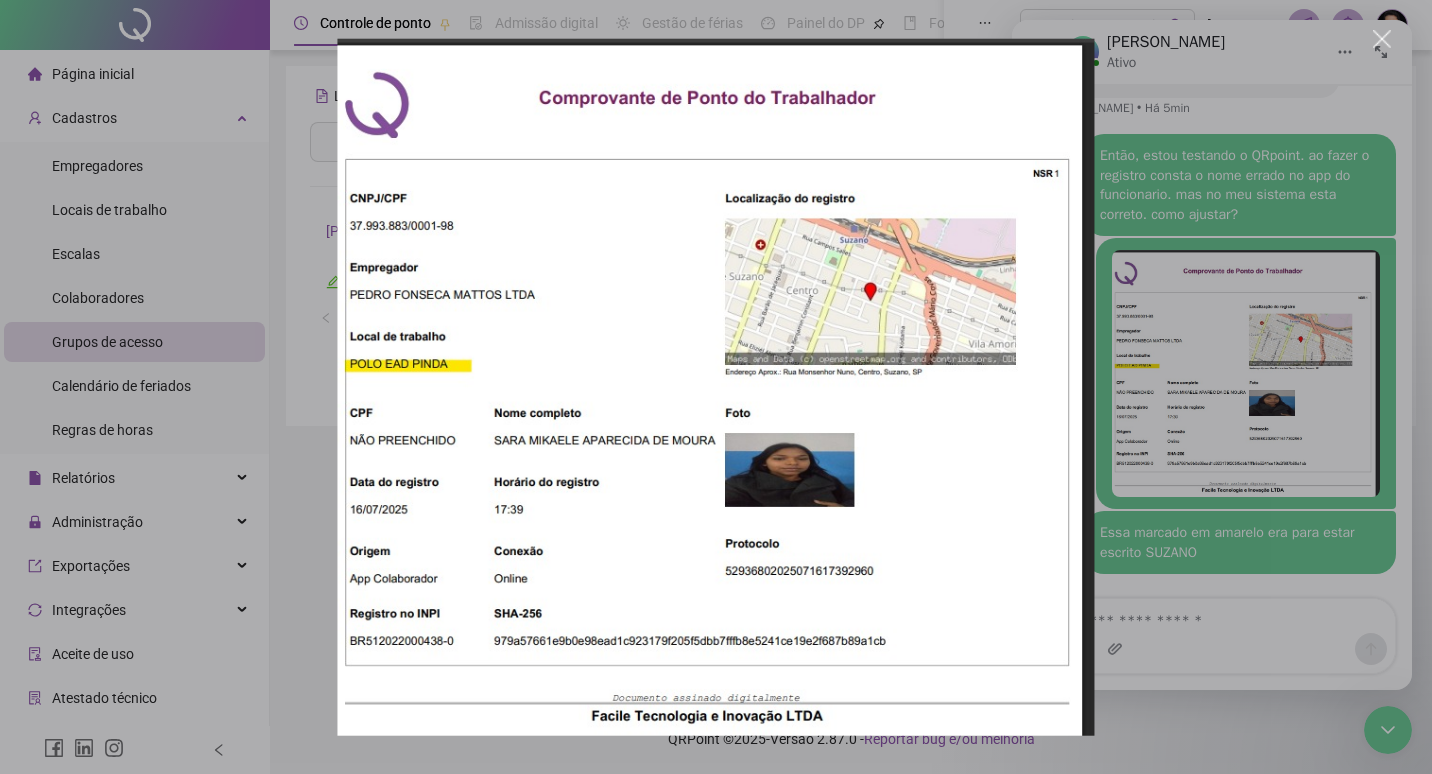 scroll, scrollTop: 0, scrollLeft: 0, axis: both 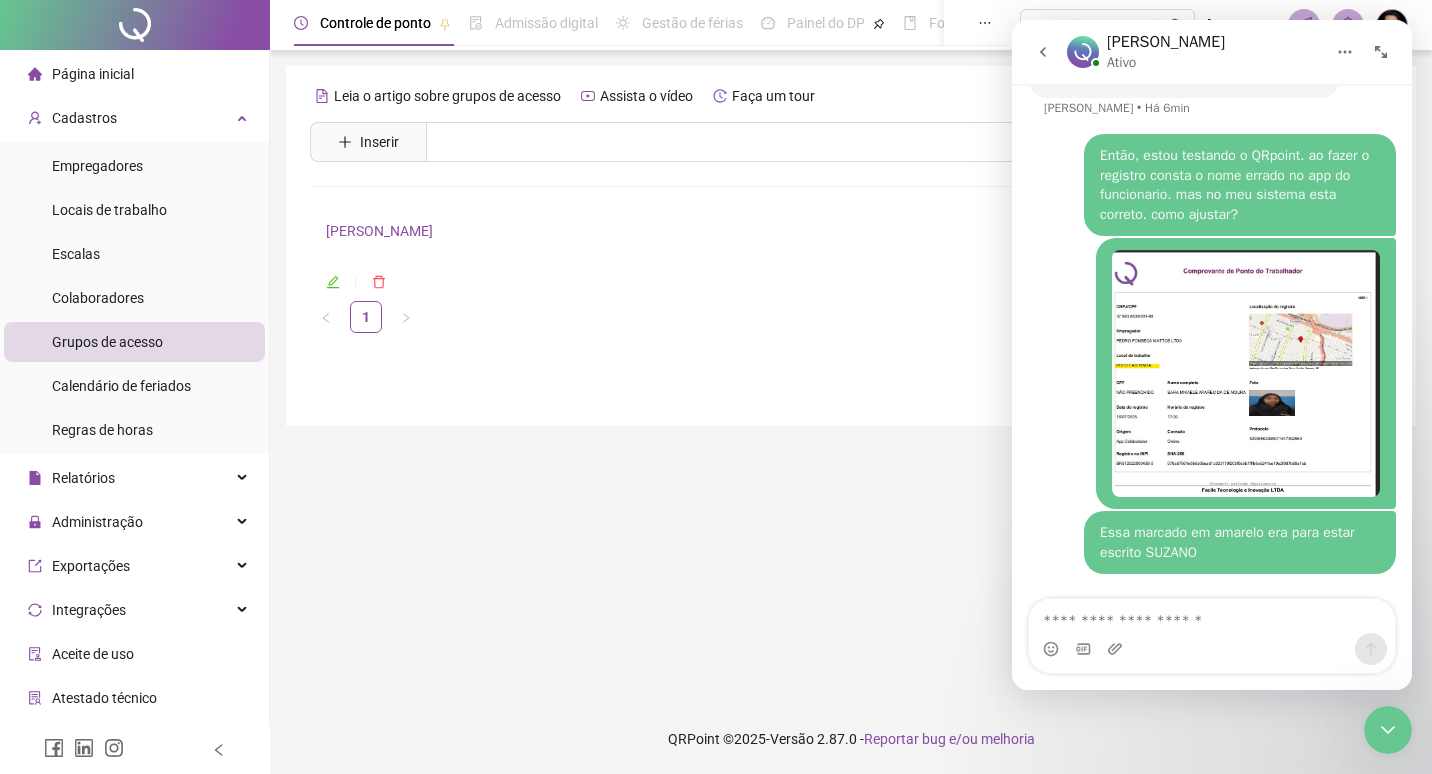 click on "Leia o artigo sobre grupos de acesso Assista o vídeo Faça um tour Inserir Nenhum resultado [PERSON_NAME] 1" at bounding box center (851, 377) 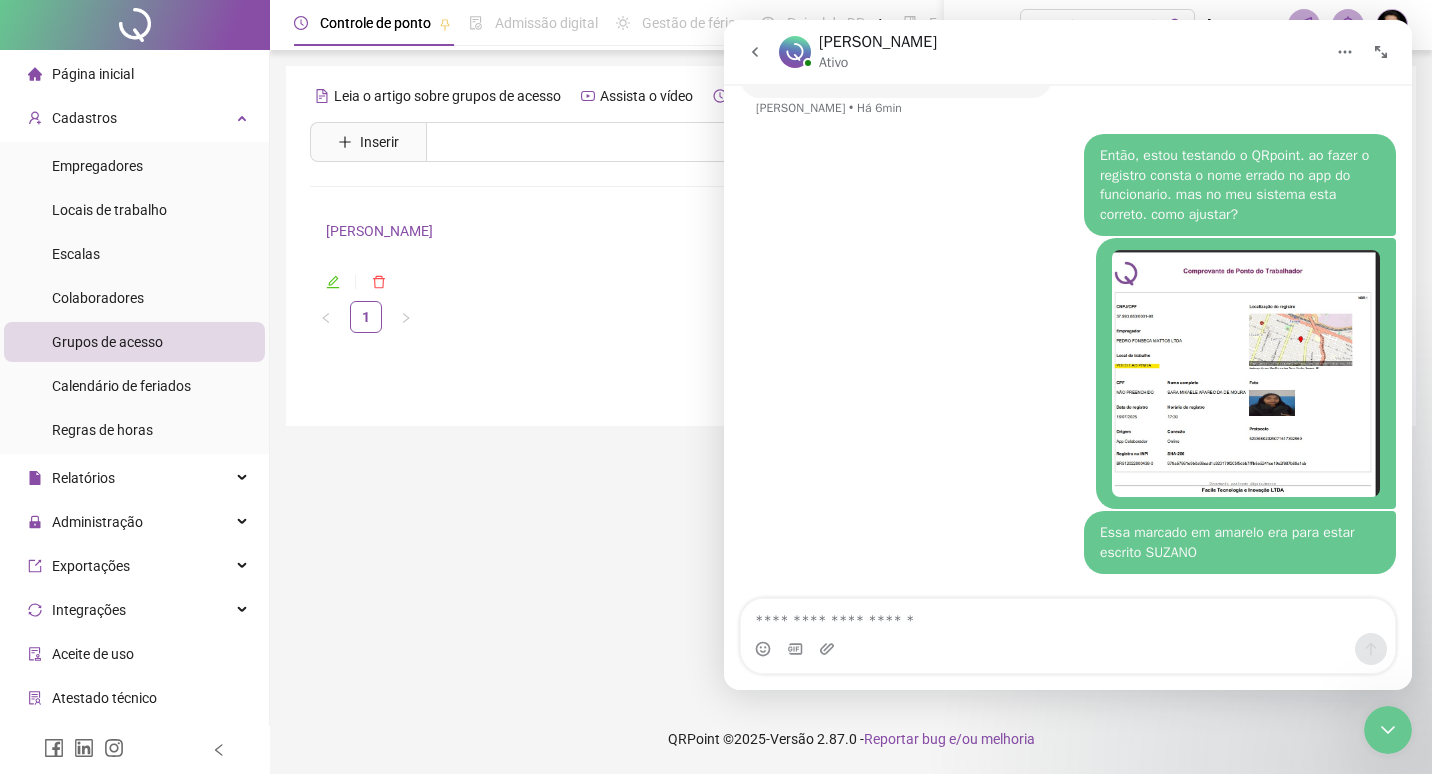 scroll, scrollTop: 391, scrollLeft: 0, axis: vertical 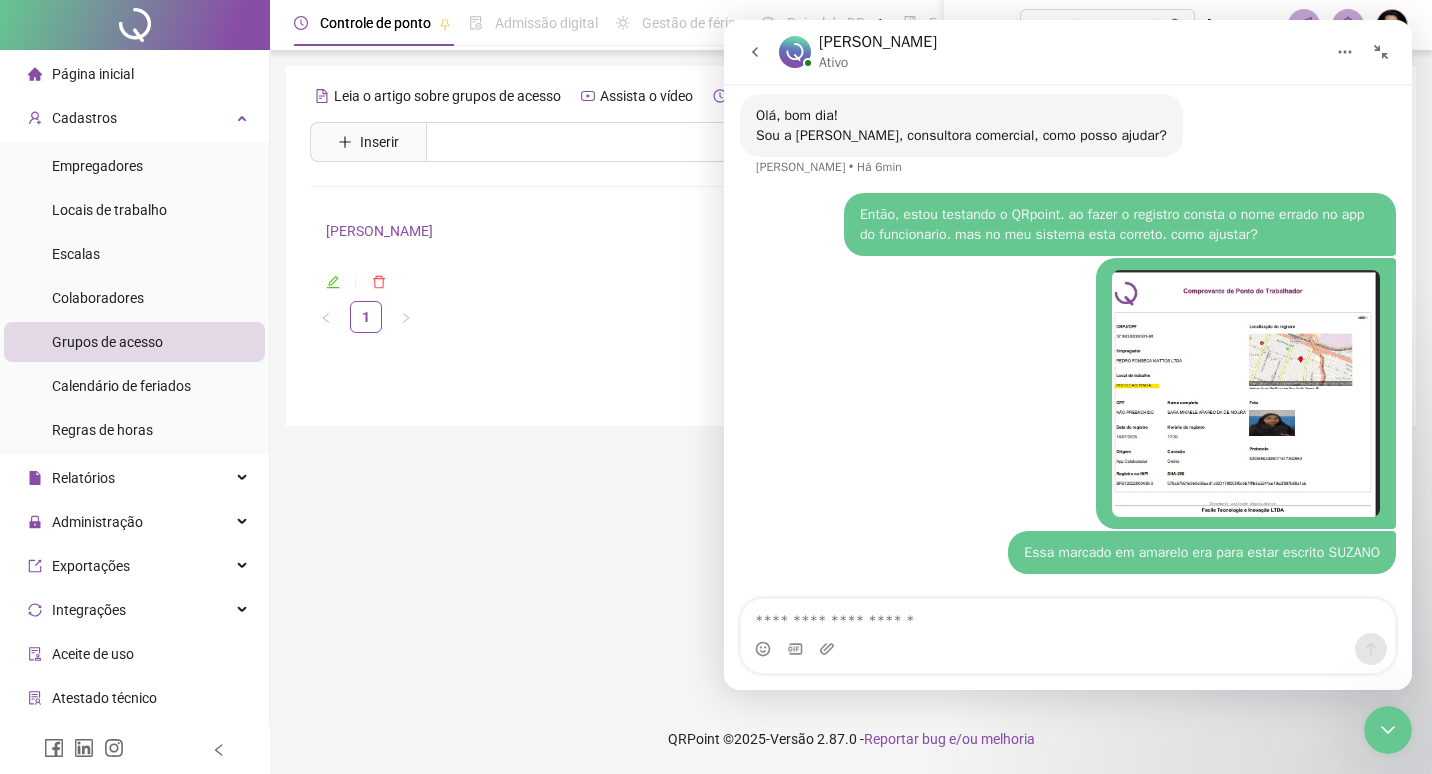 click at bounding box center (1381, 52) 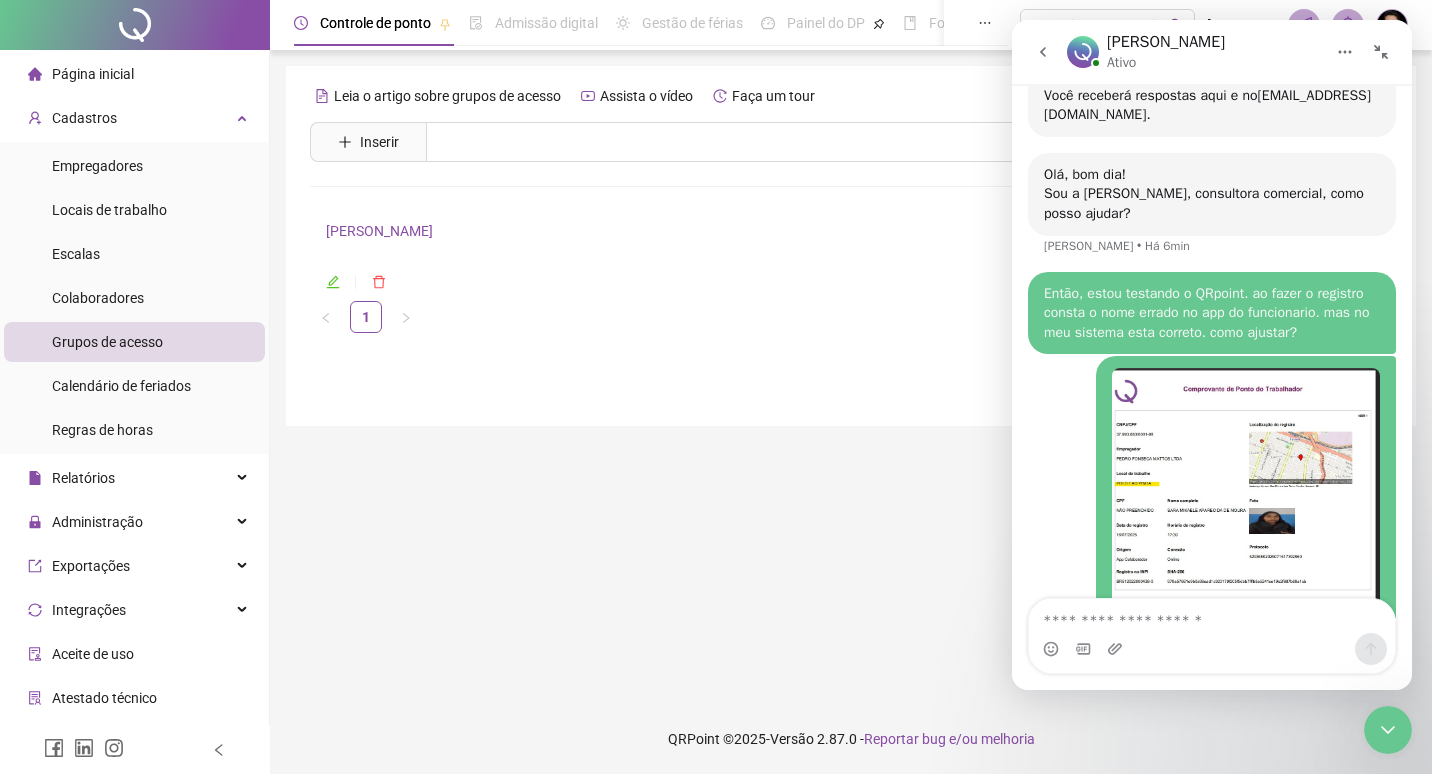 scroll, scrollTop: 548, scrollLeft: 0, axis: vertical 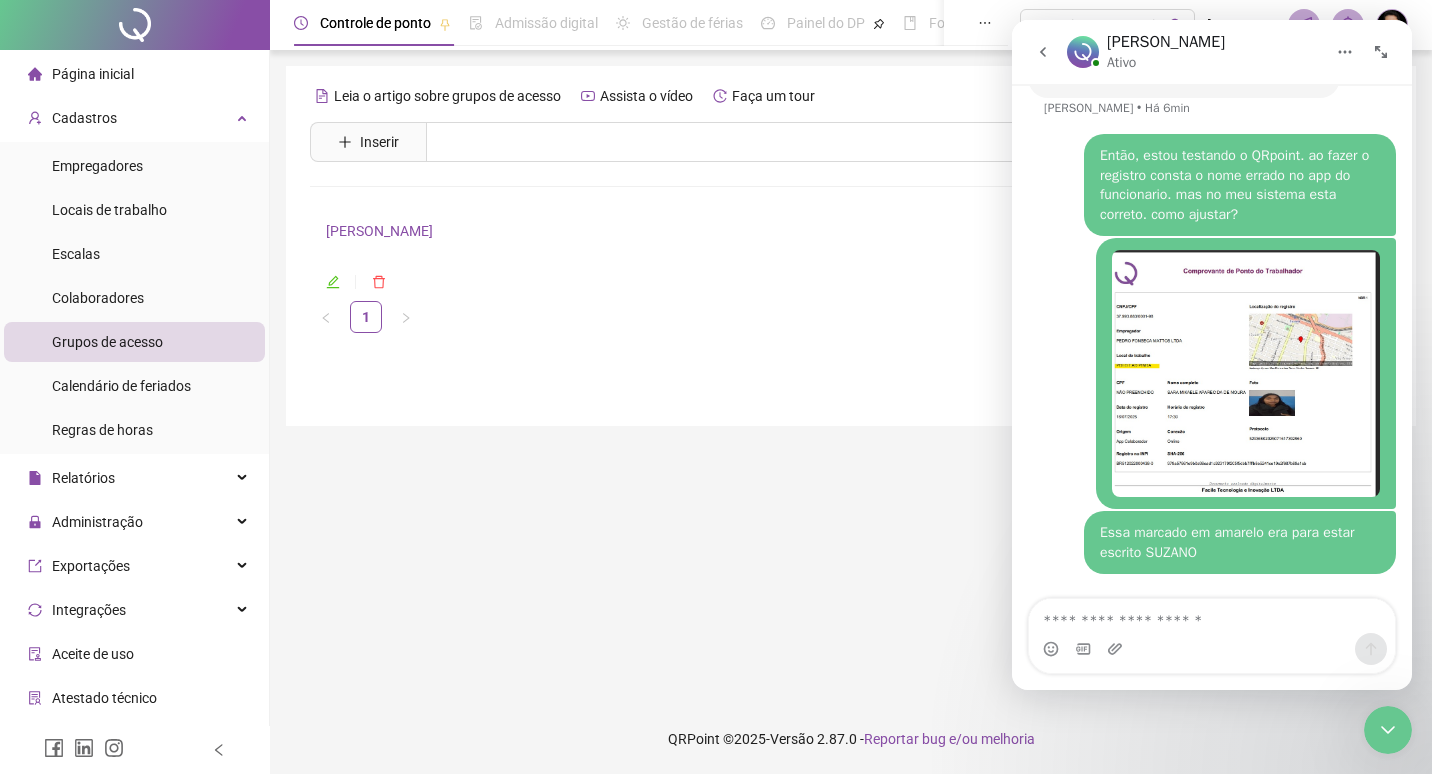 click at bounding box center (1388, 730) 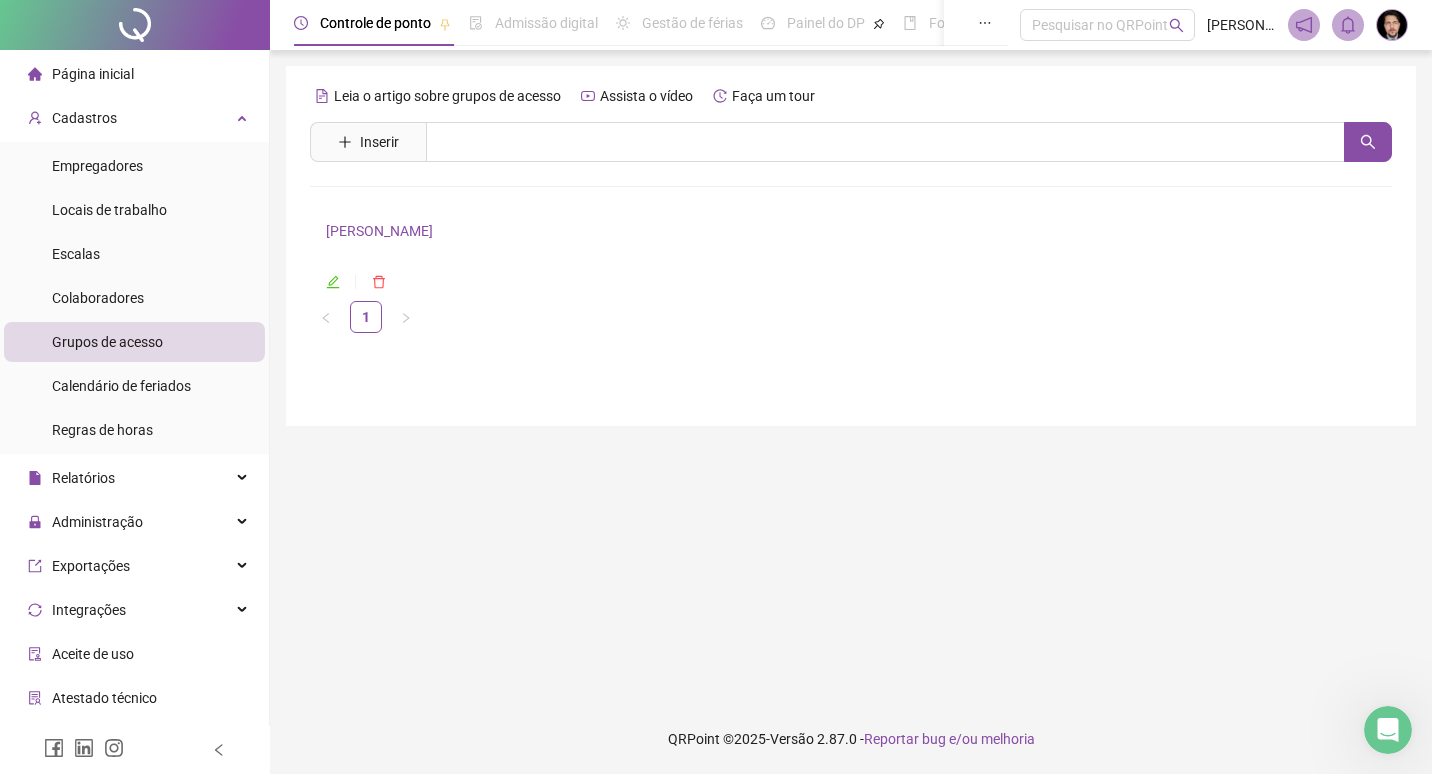 drag, startPoint x: 544, startPoint y: 446, endPoint x: 616, endPoint y: 453, distance: 72.33948 